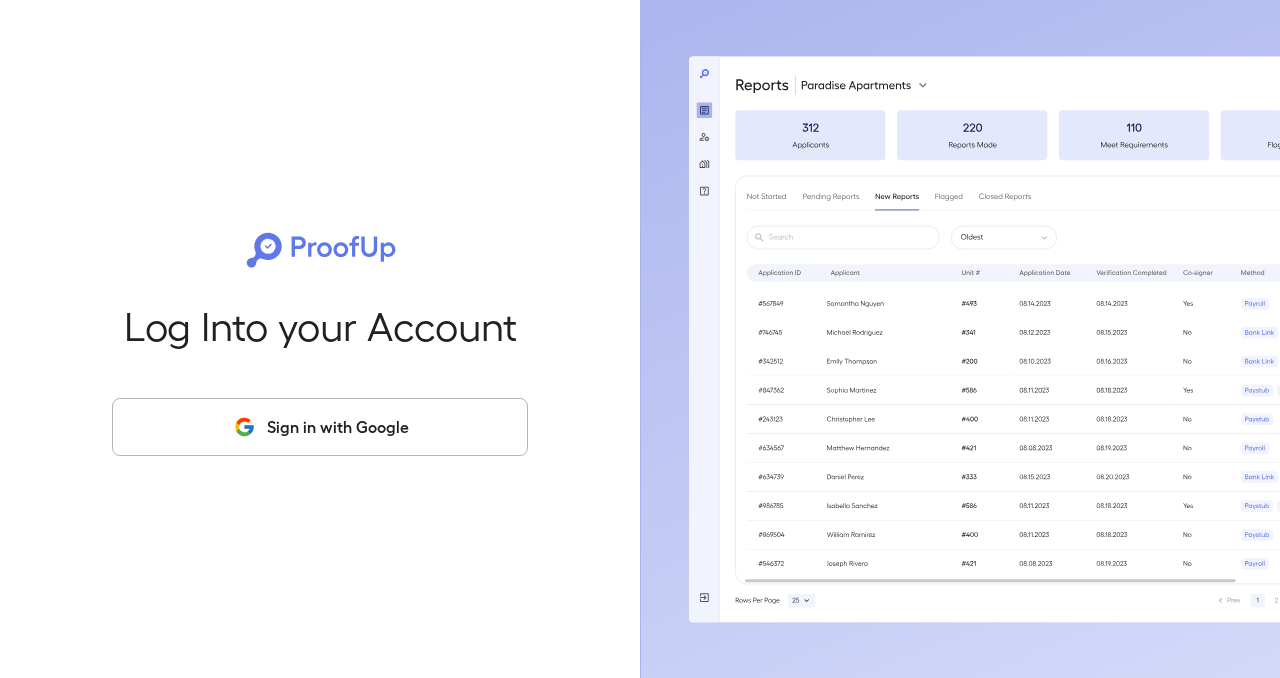 scroll, scrollTop: 0, scrollLeft: 0, axis: both 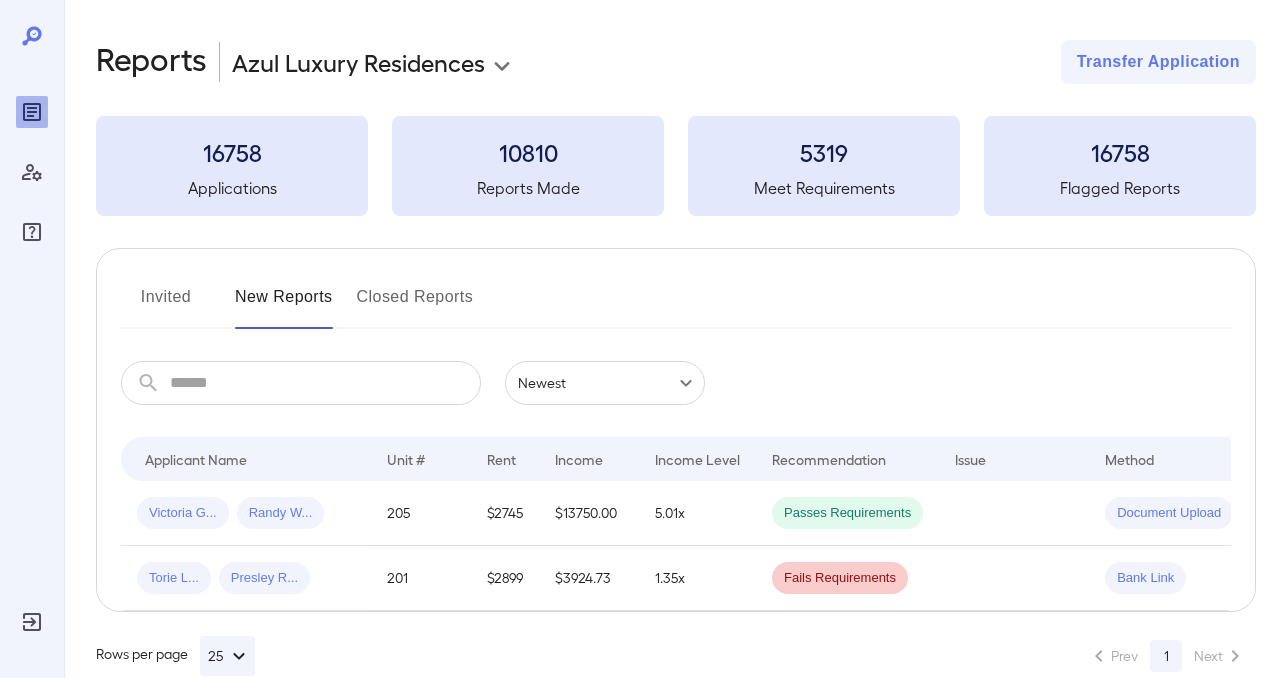 click on "**********" at bounding box center (640, 339) 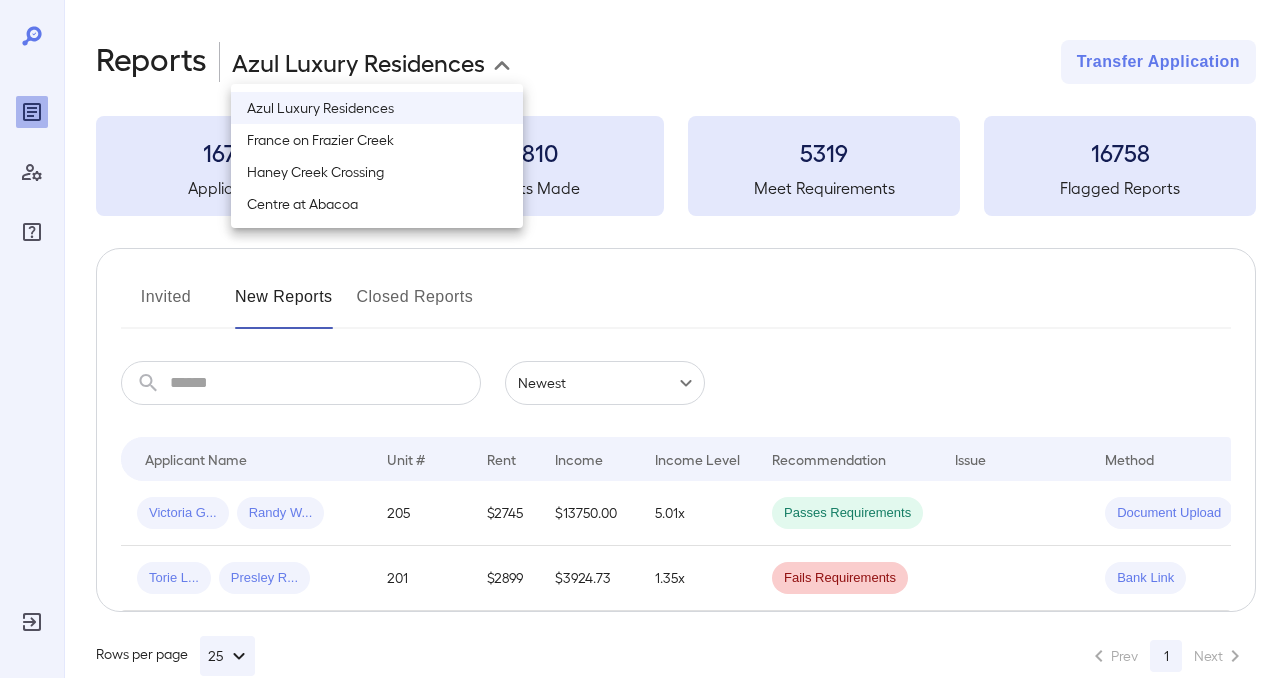 click on "Haney Creek Crossing" at bounding box center (377, 172) 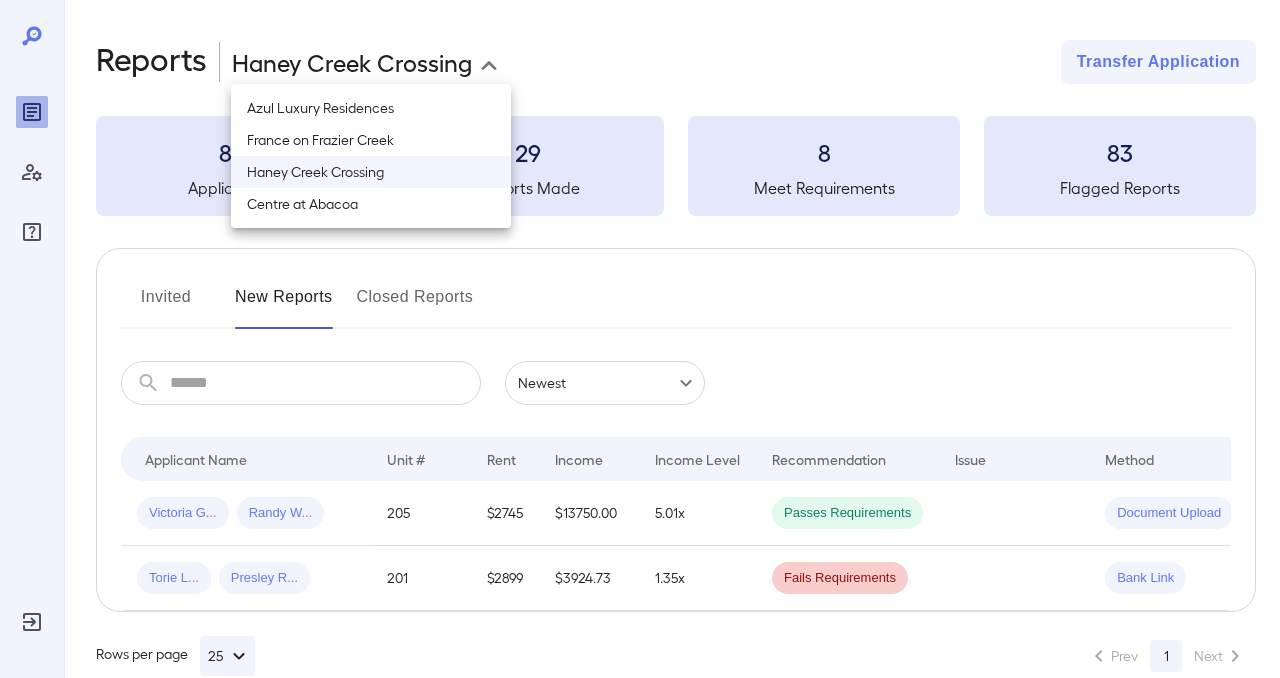 click on "**********" at bounding box center [640, 339] 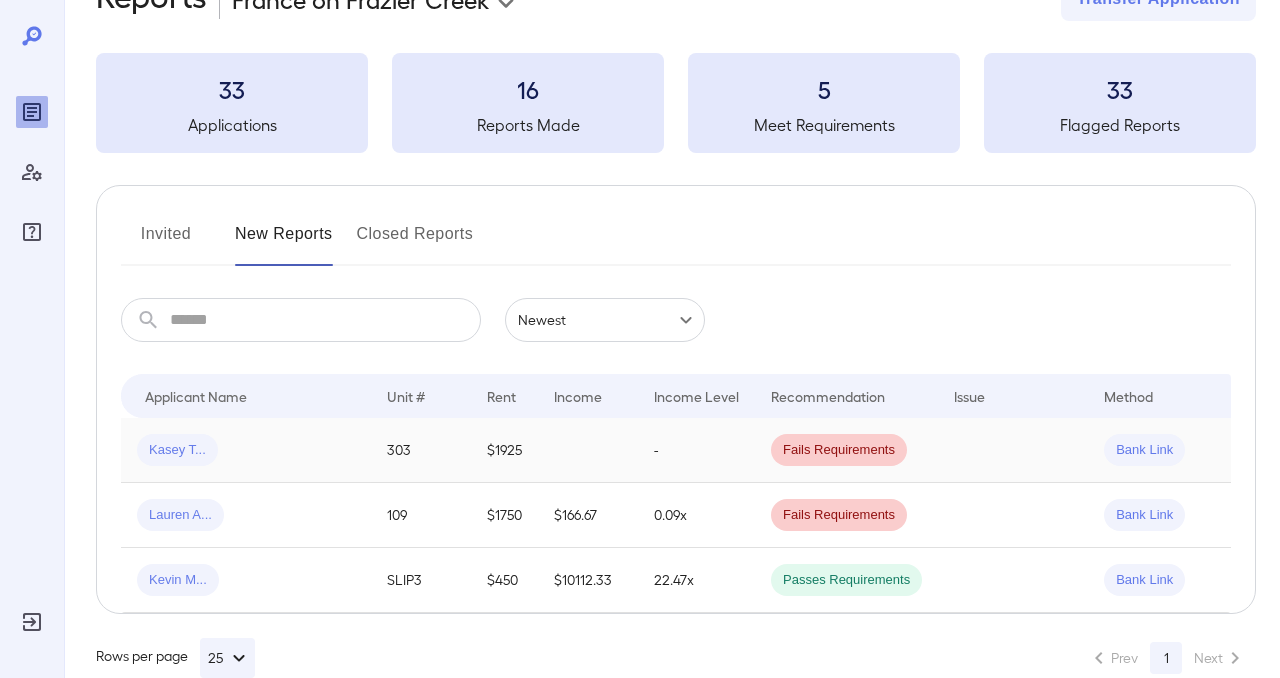 scroll, scrollTop: 103, scrollLeft: 0, axis: vertical 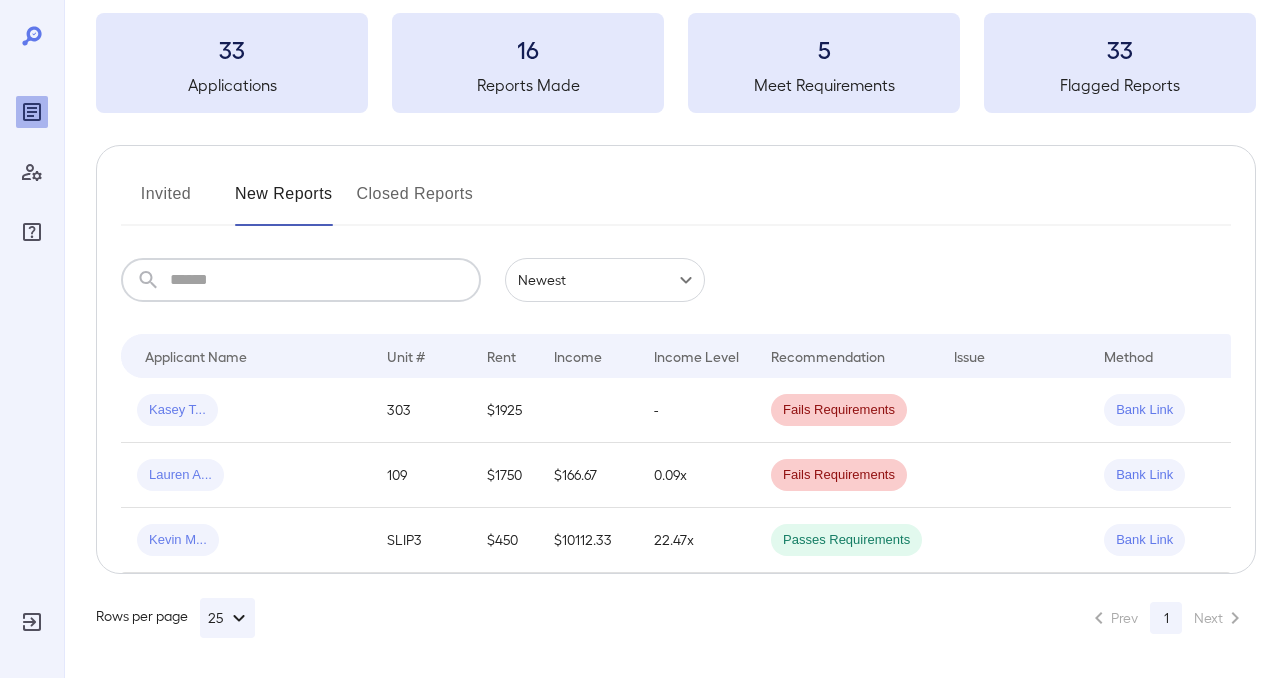 click at bounding box center [325, 280] 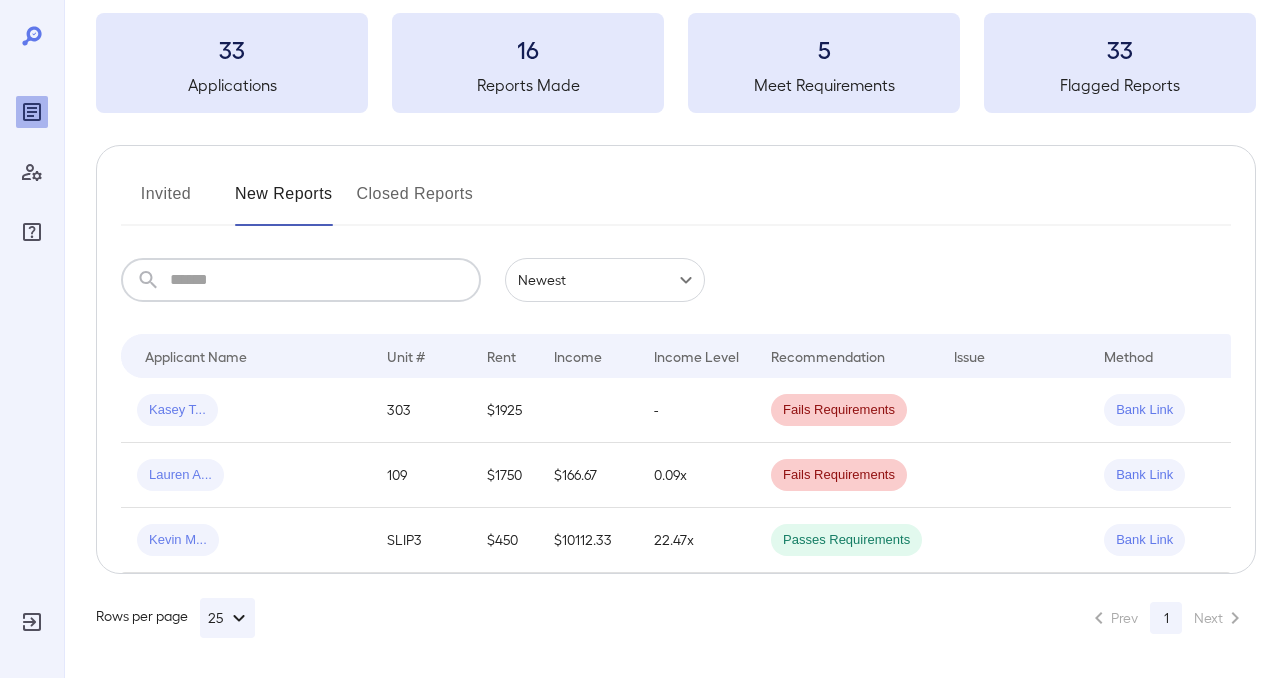 type on "*" 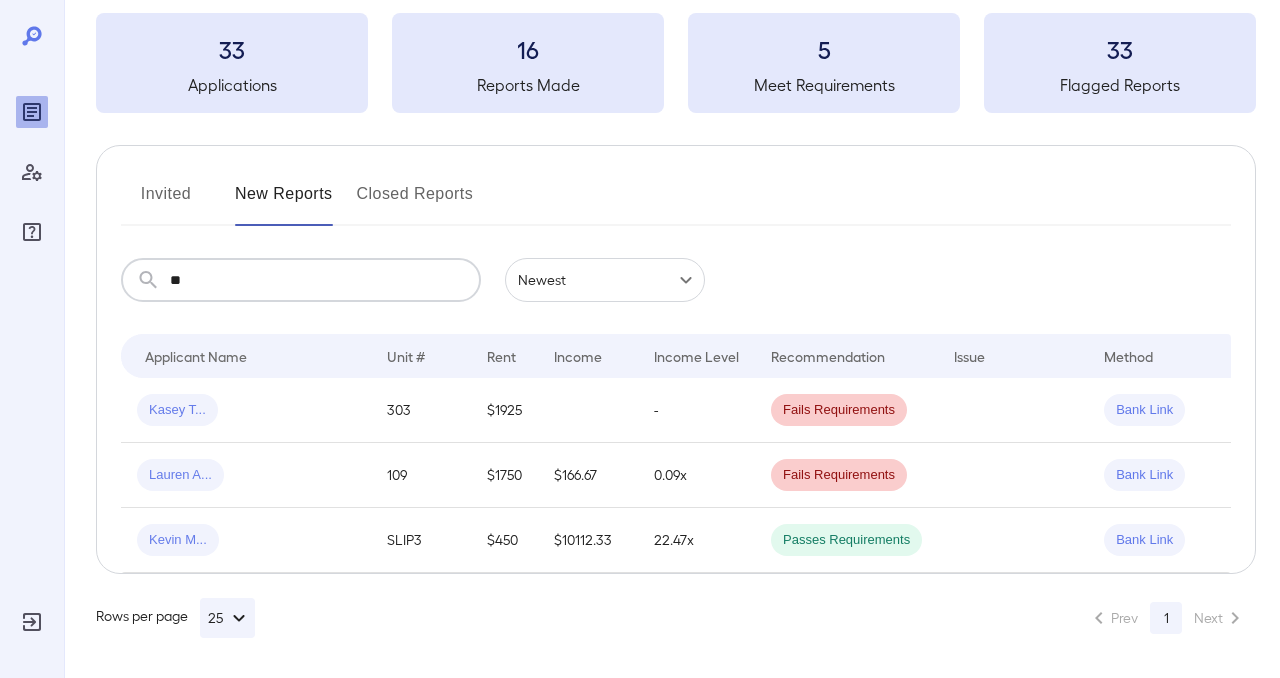 scroll, scrollTop: 0, scrollLeft: 0, axis: both 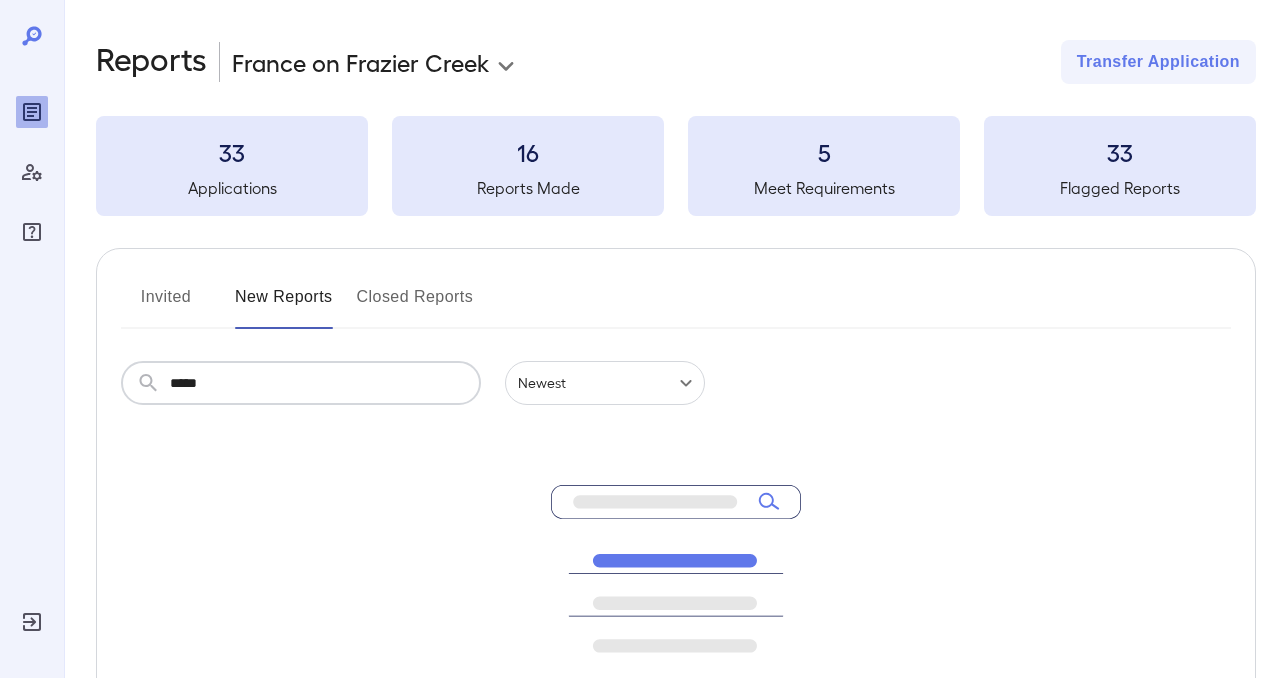 type on "*****" 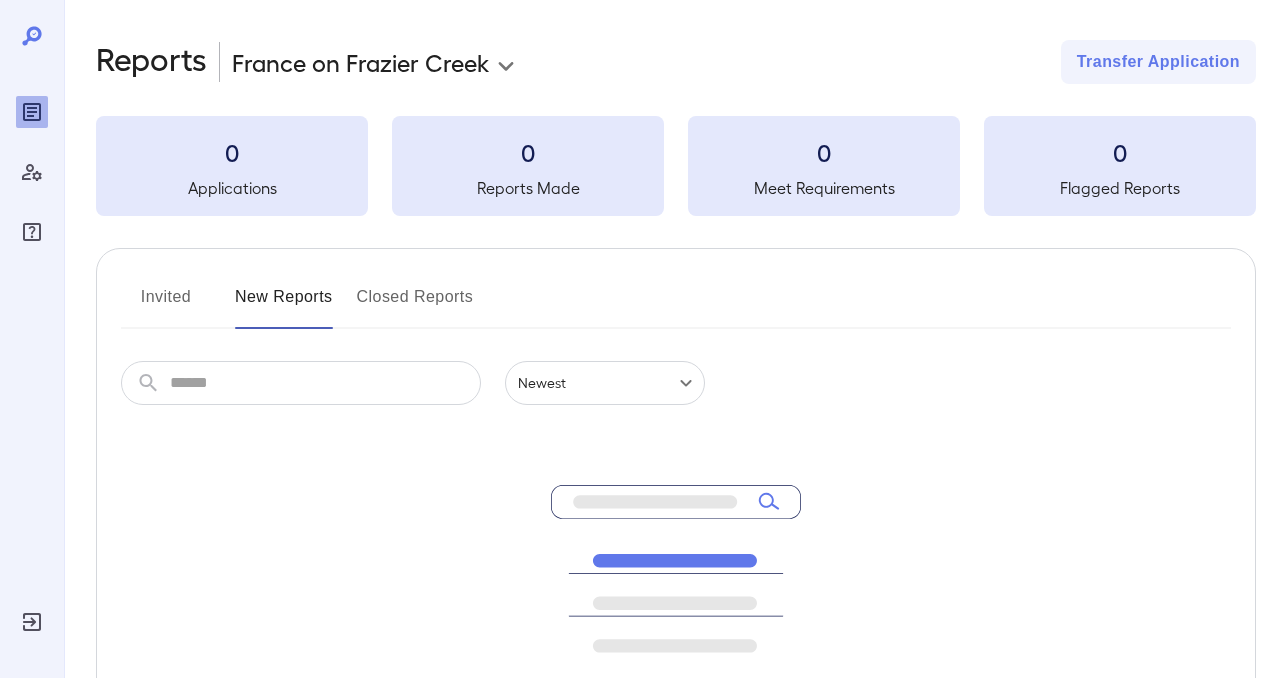 scroll, scrollTop: 0, scrollLeft: 0, axis: both 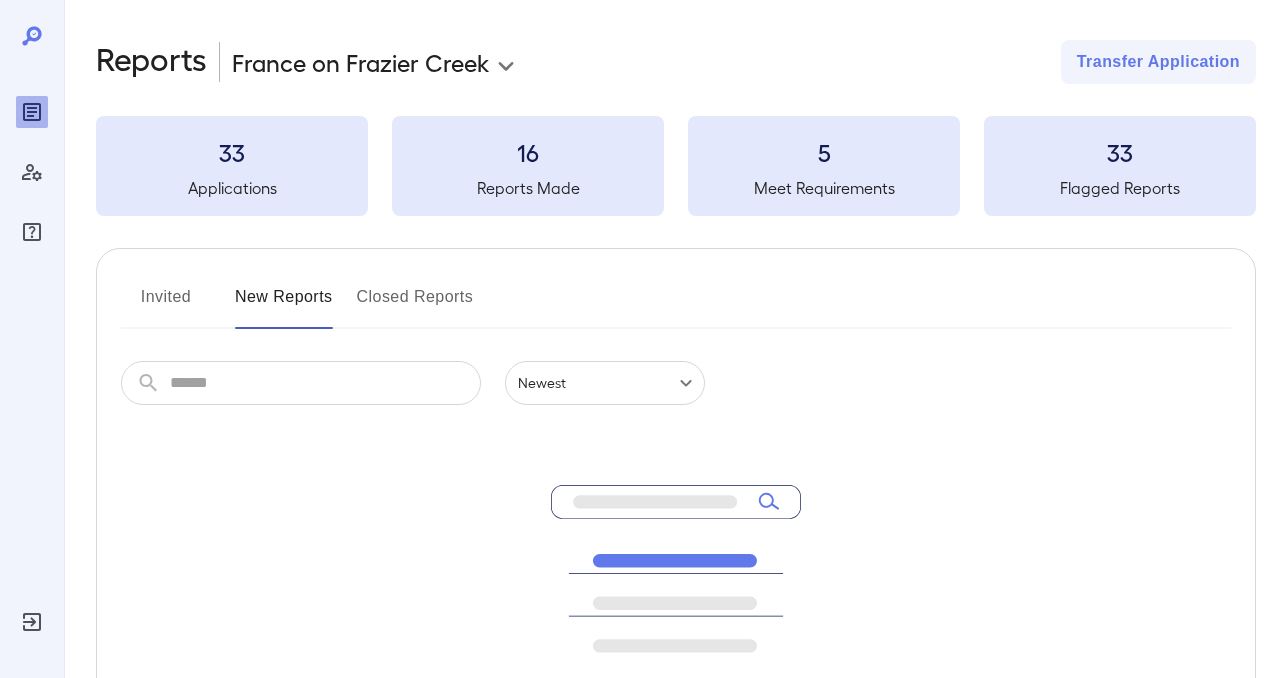 click on "**********" at bounding box center [676, 62] 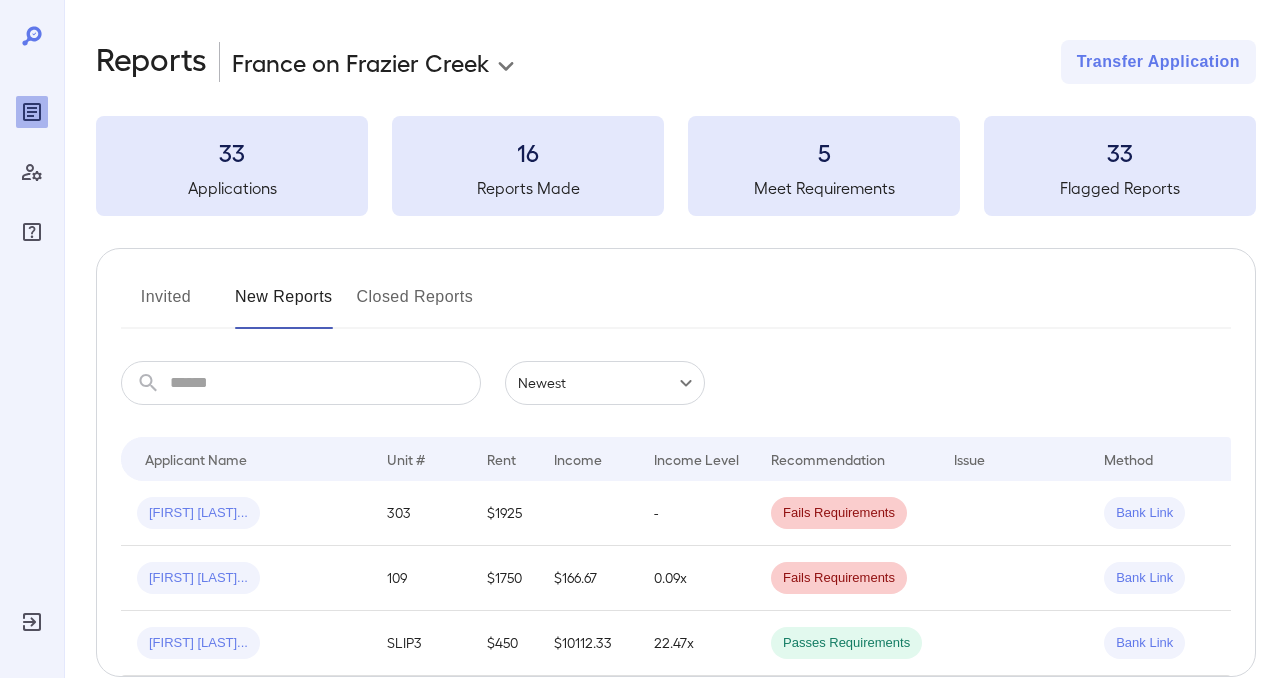 click on "**********" at bounding box center (640, 339) 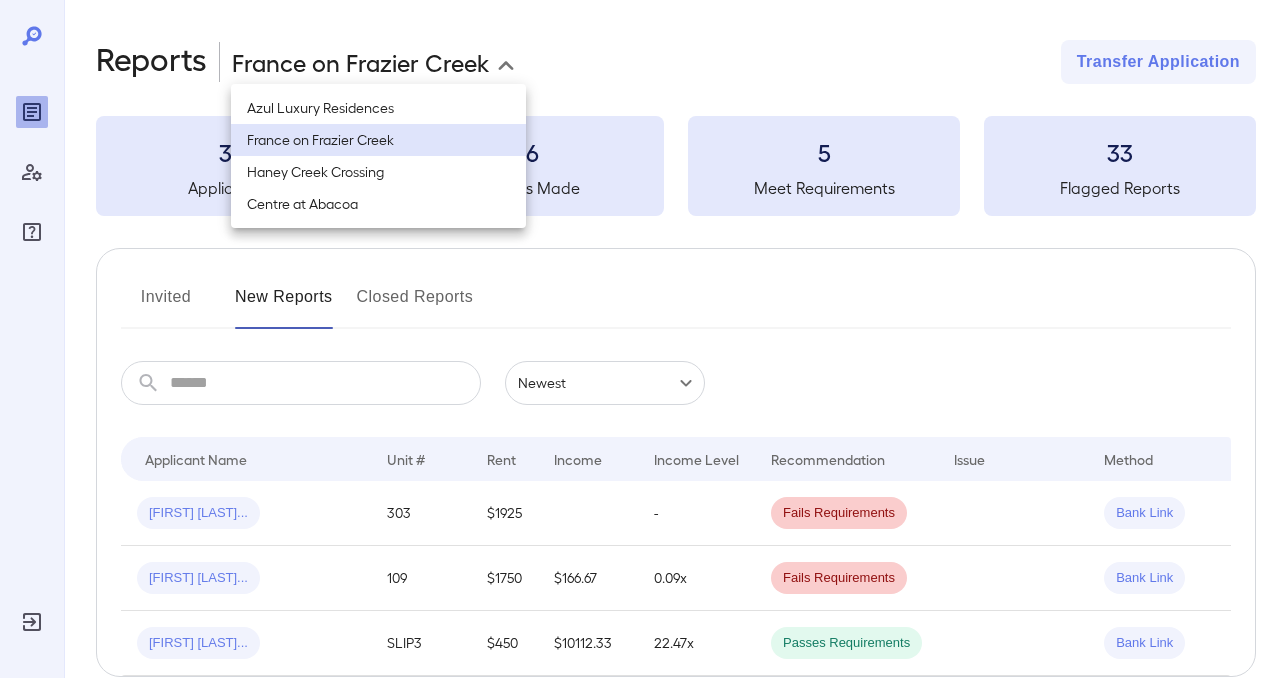 click on "Azul Luxury Residences" at bounding box center (378, 108) 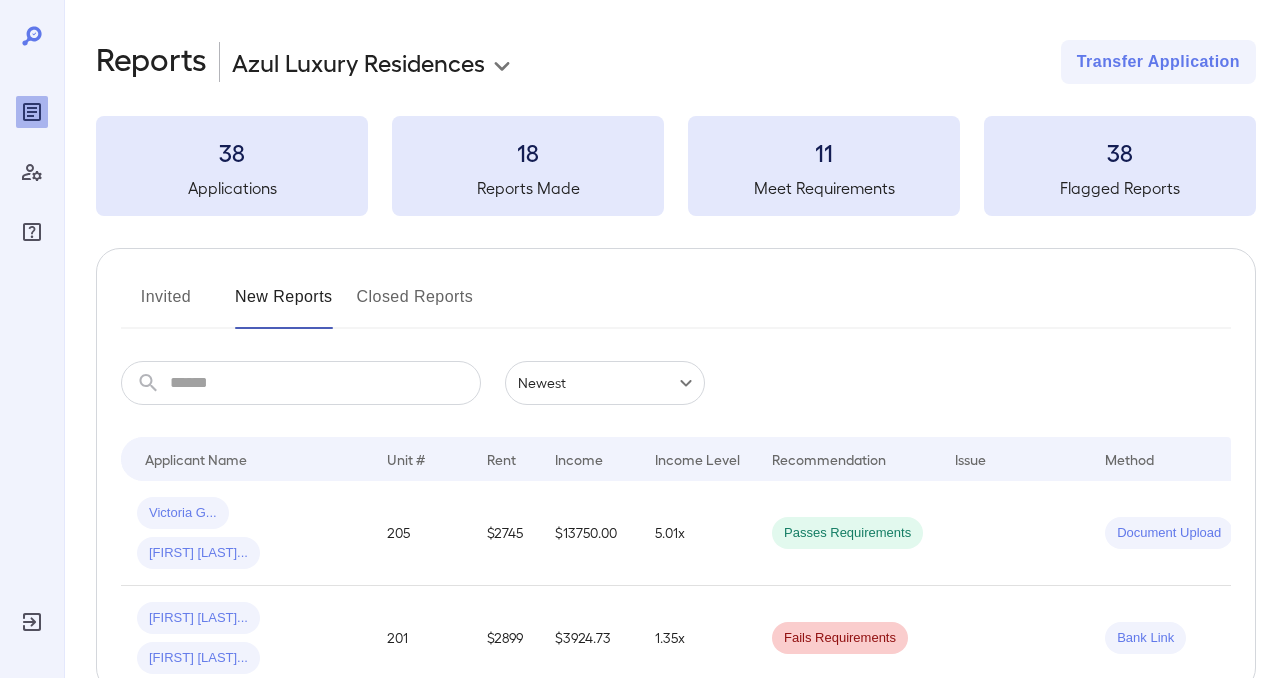 click at bounding box center [325, 383] 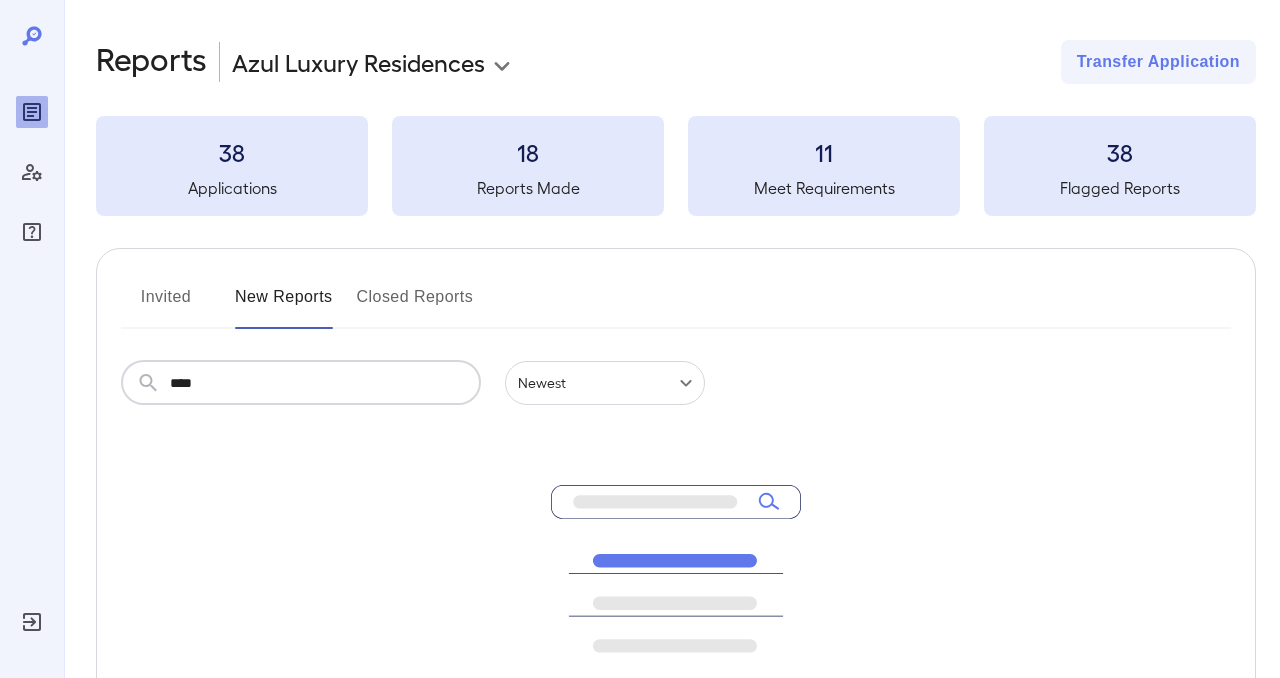 type on "****" 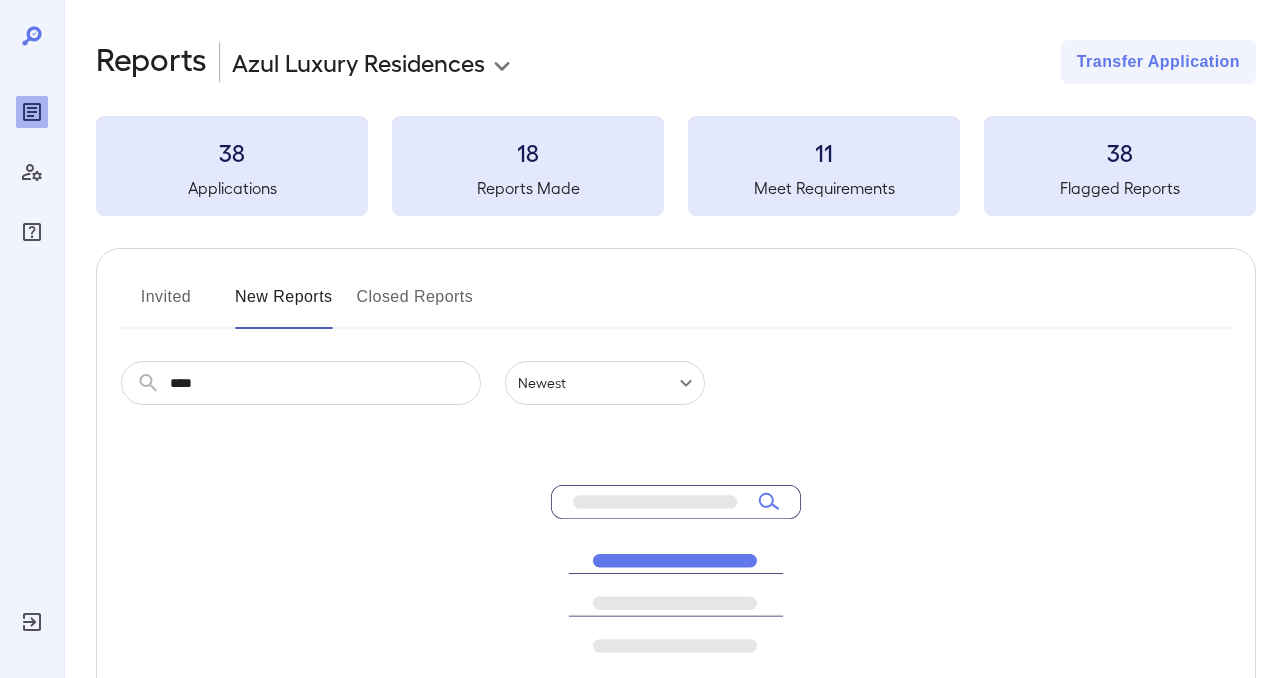 click on "Invited New Reports Closed Reports ​ **** ​ Newest ****** No matching results found. Please try again" at bounding box center (676, 549) 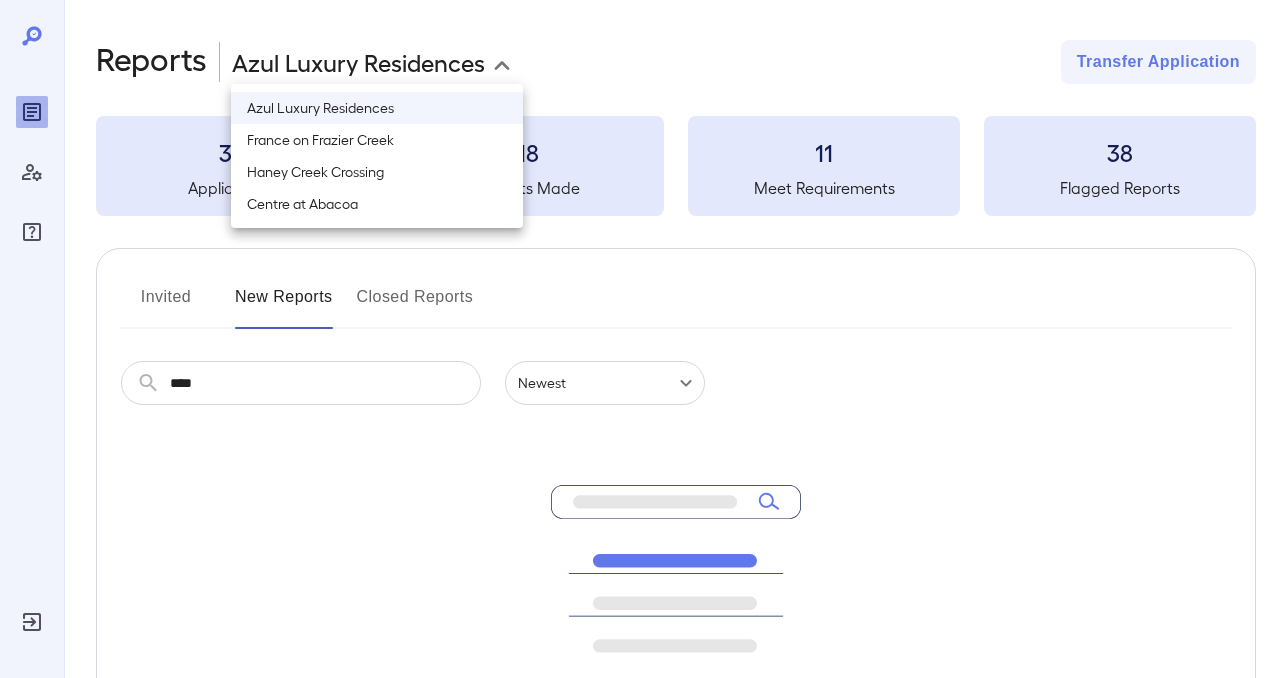 click on "Azul Luxury Residences" at bounding box center (377, 108) 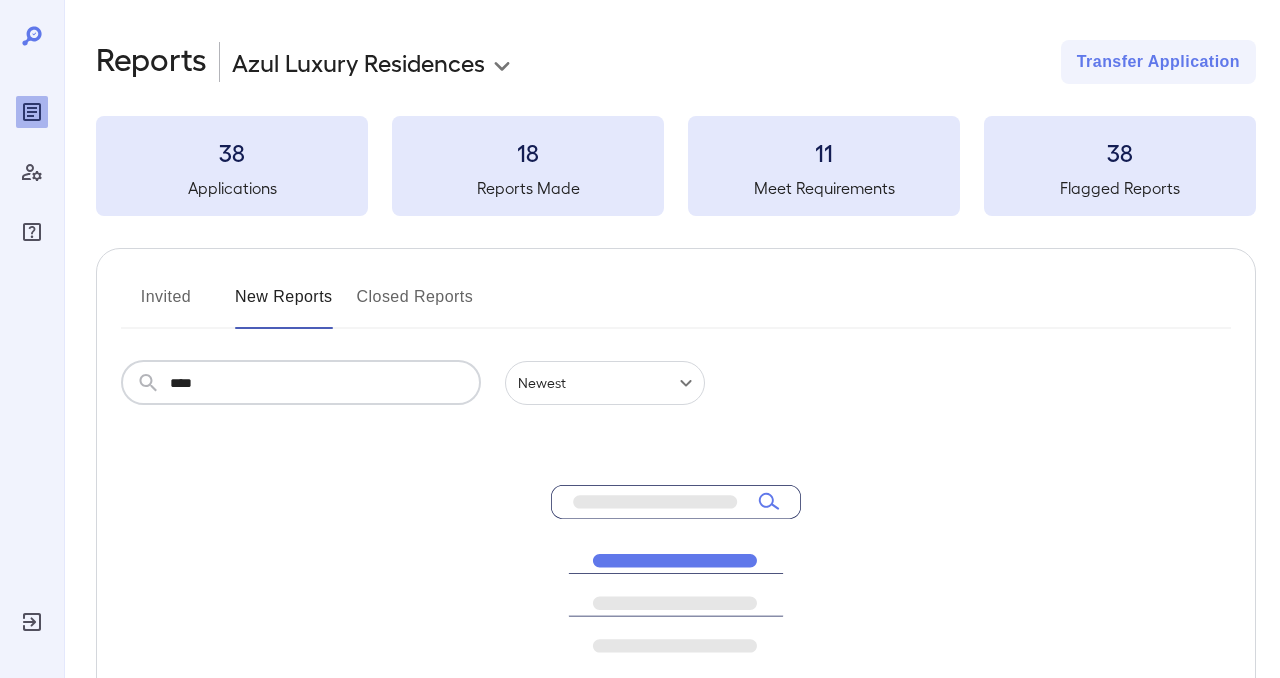 click on "****" at bounding box center [325, 383] 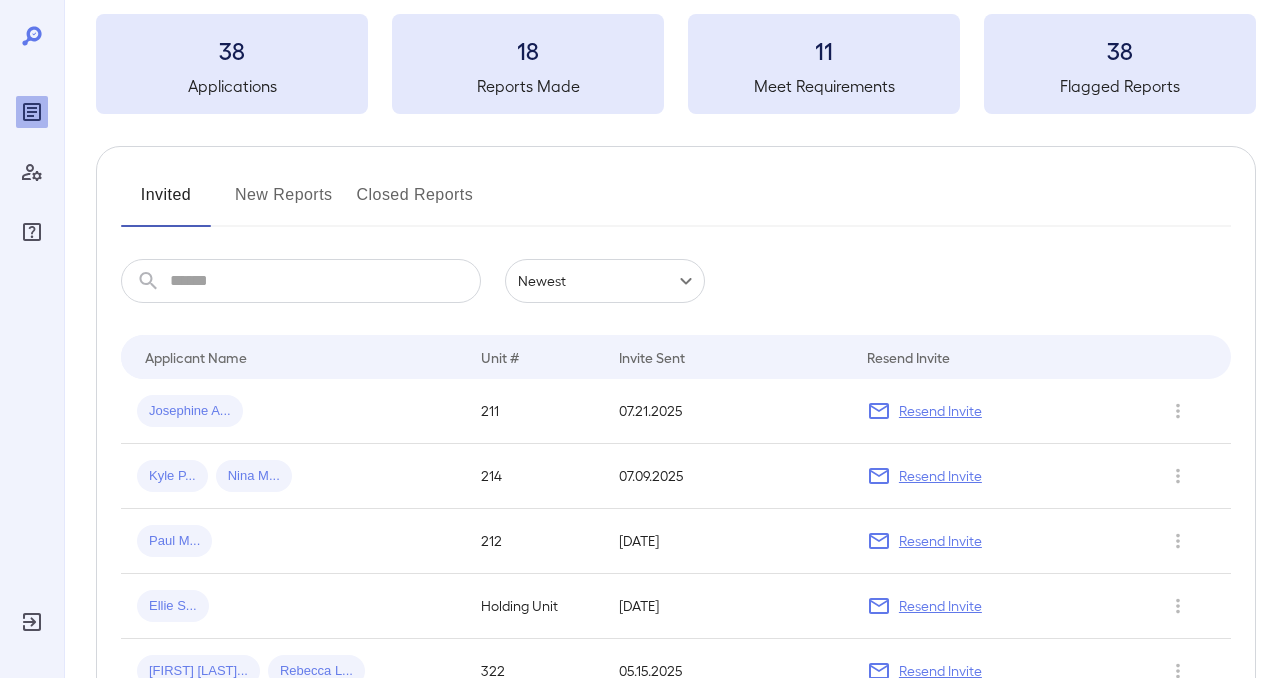 scroll, scrollTop: 72, scrollLeft: 0, axis: vertical 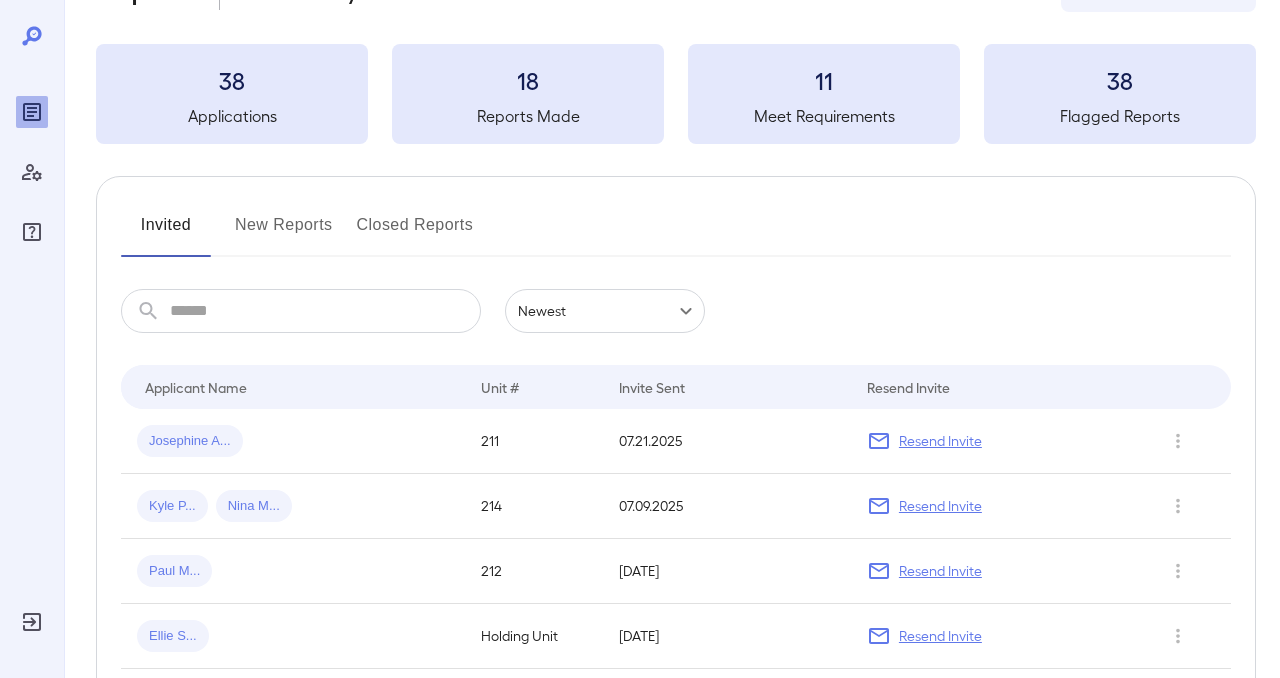click at bounding box center (325, 311) 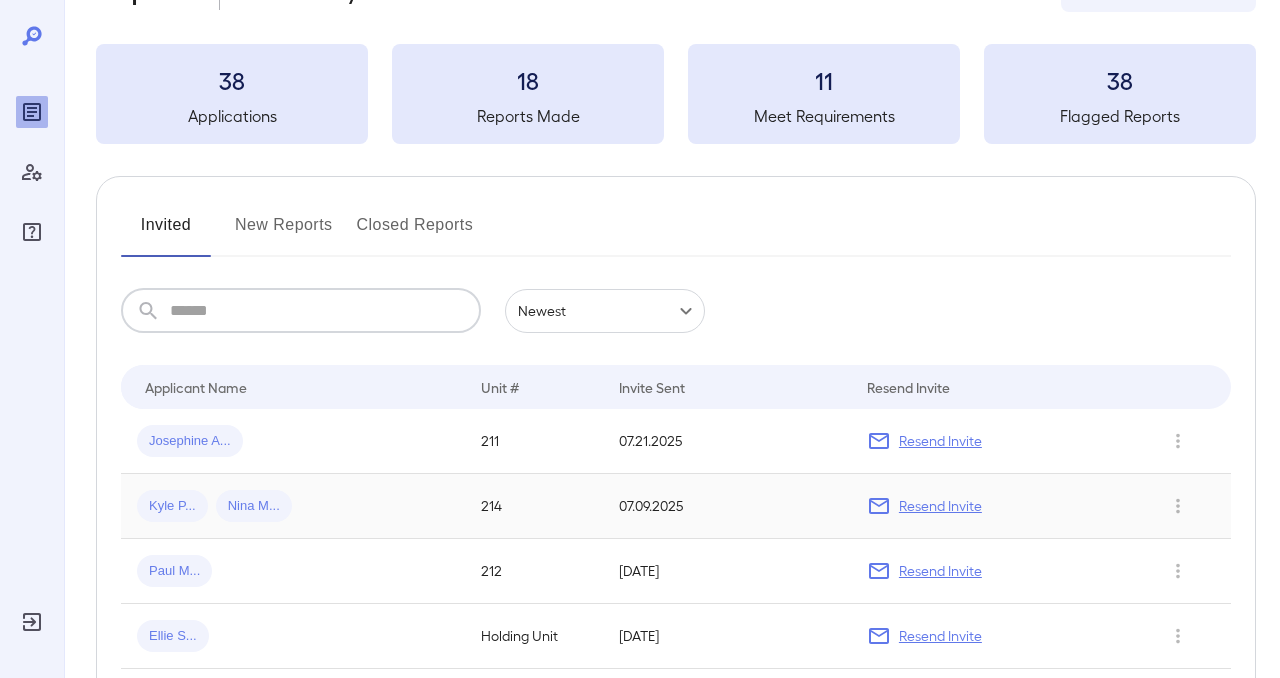 click on "Kyle P..." at bounding box center [172, 506] 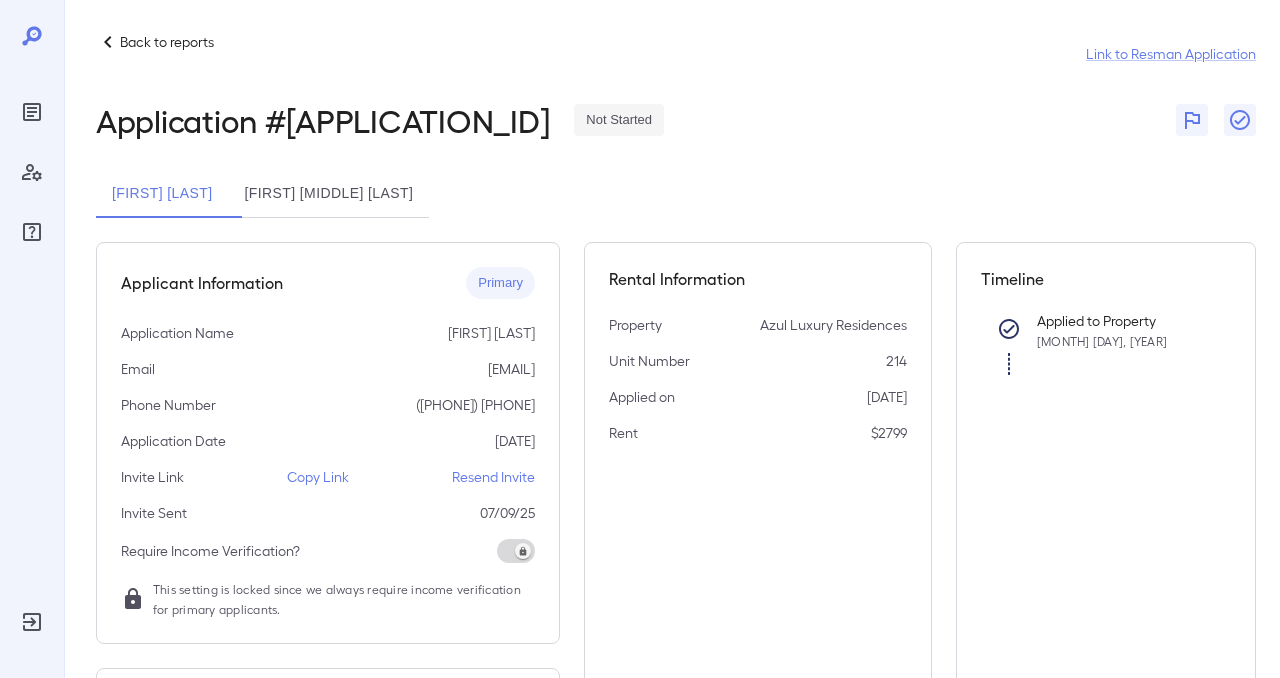 scroll, scrollTop: 0, scrollLeft: 0, axis: both 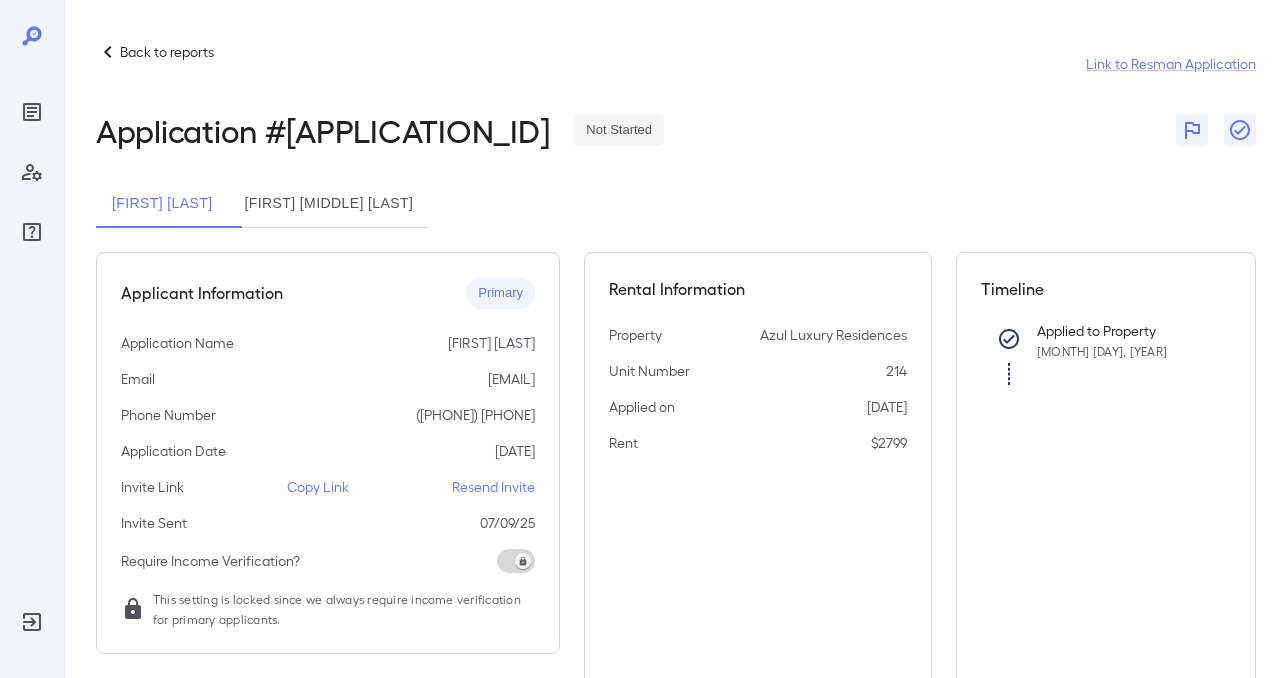 click on "Back to reports Link to Resman Application Application # RPSF19921420250801 Not Started" at bounding box center (676, 94) 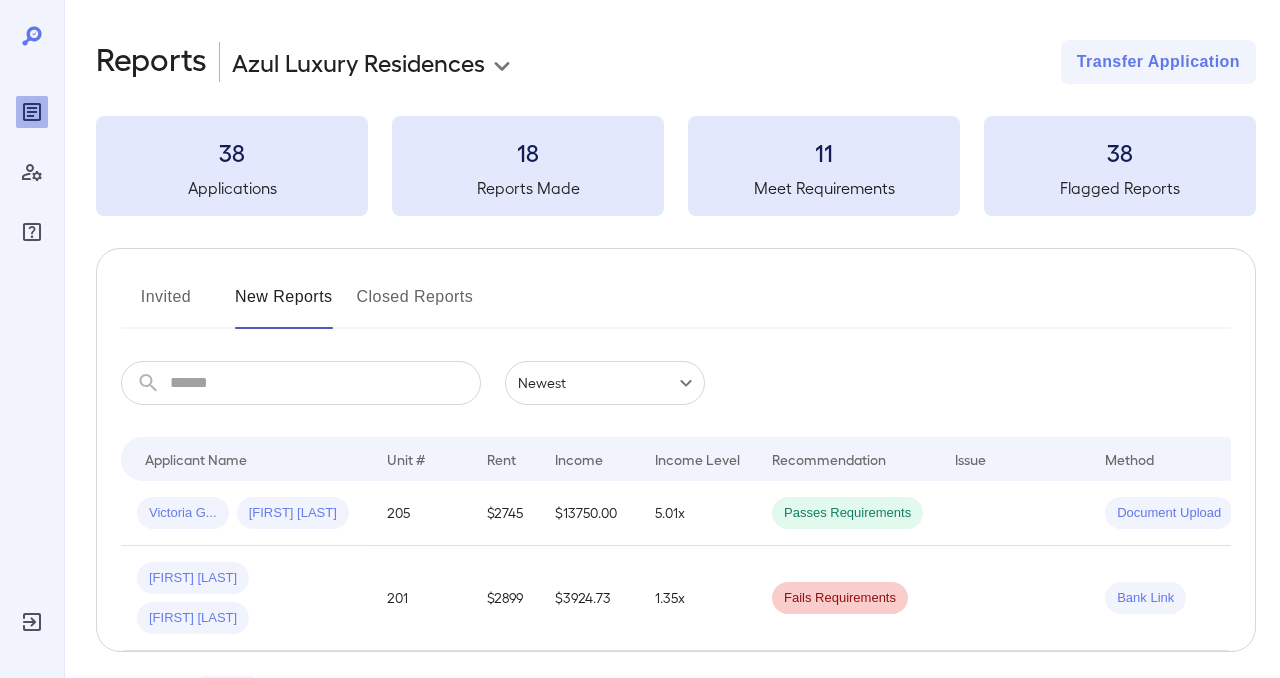 scroll, scrollTop: 38, scrollLeft: 0, axis: vertical 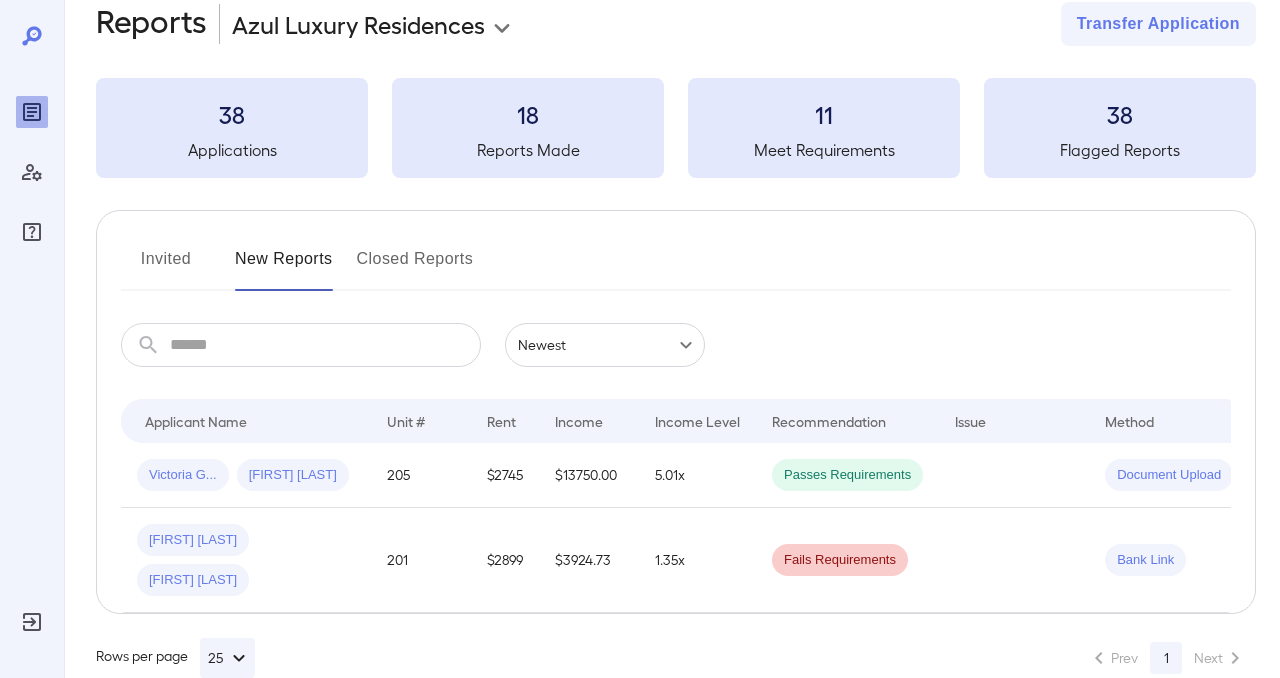 click on "Closed Reports" at bounding box center [415, 267] 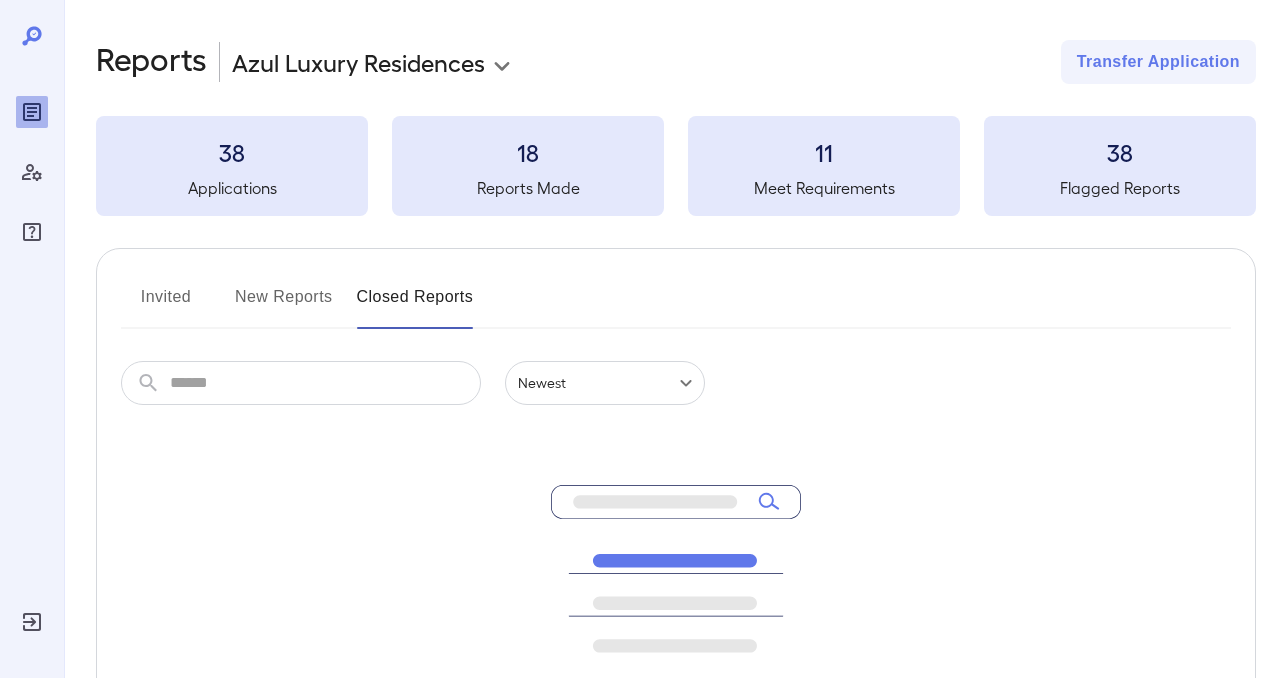 click on "Invited" at bounding box center (166, 305) 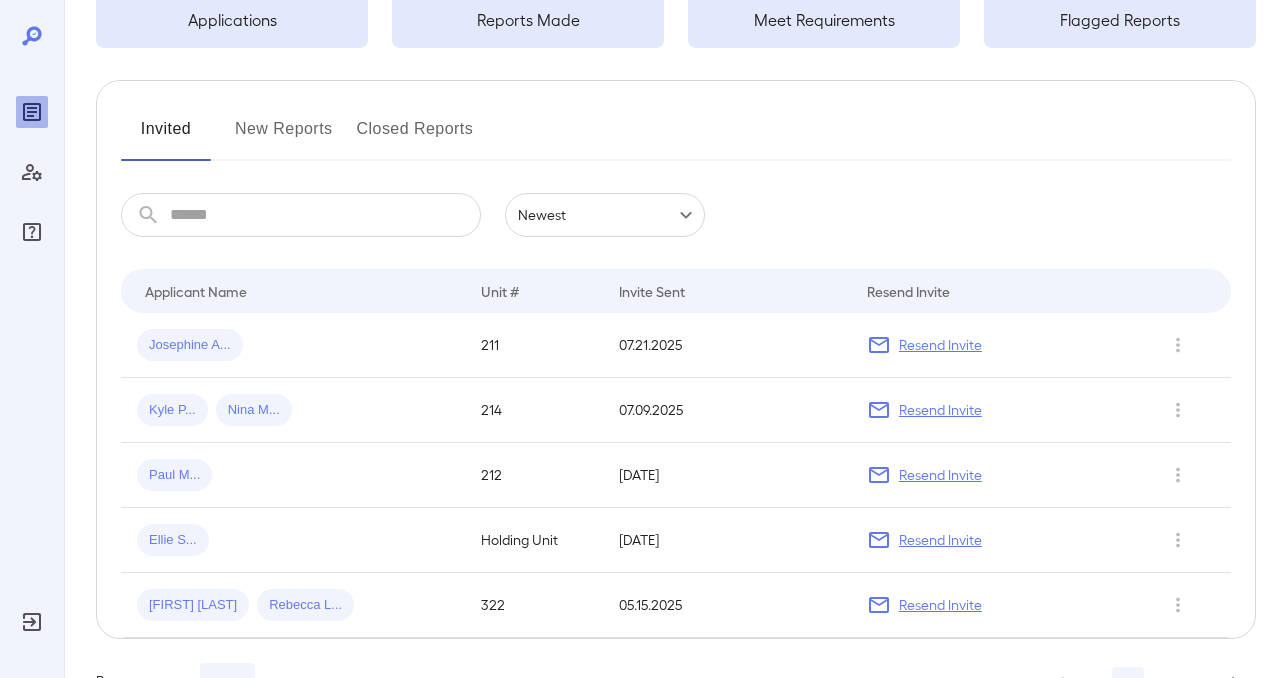 scroll, scrollTop: 233, scrollLeft: 0, axis: vertical 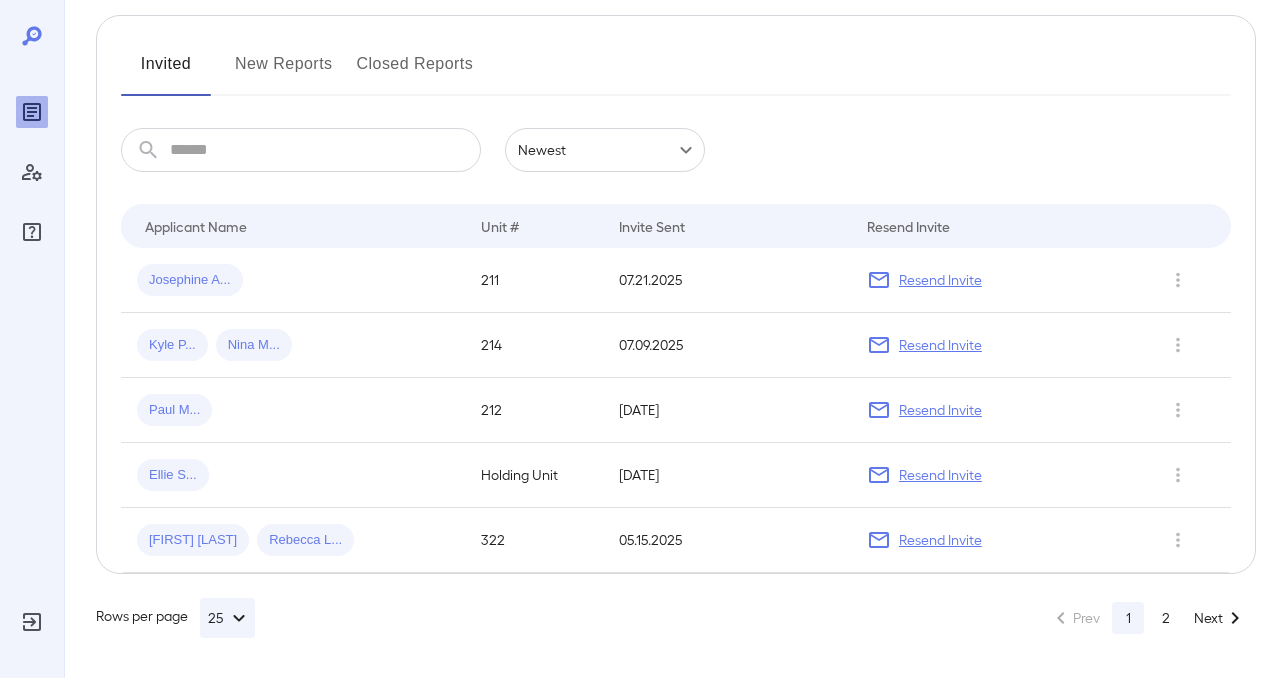 click at bounding box center [32, 172] 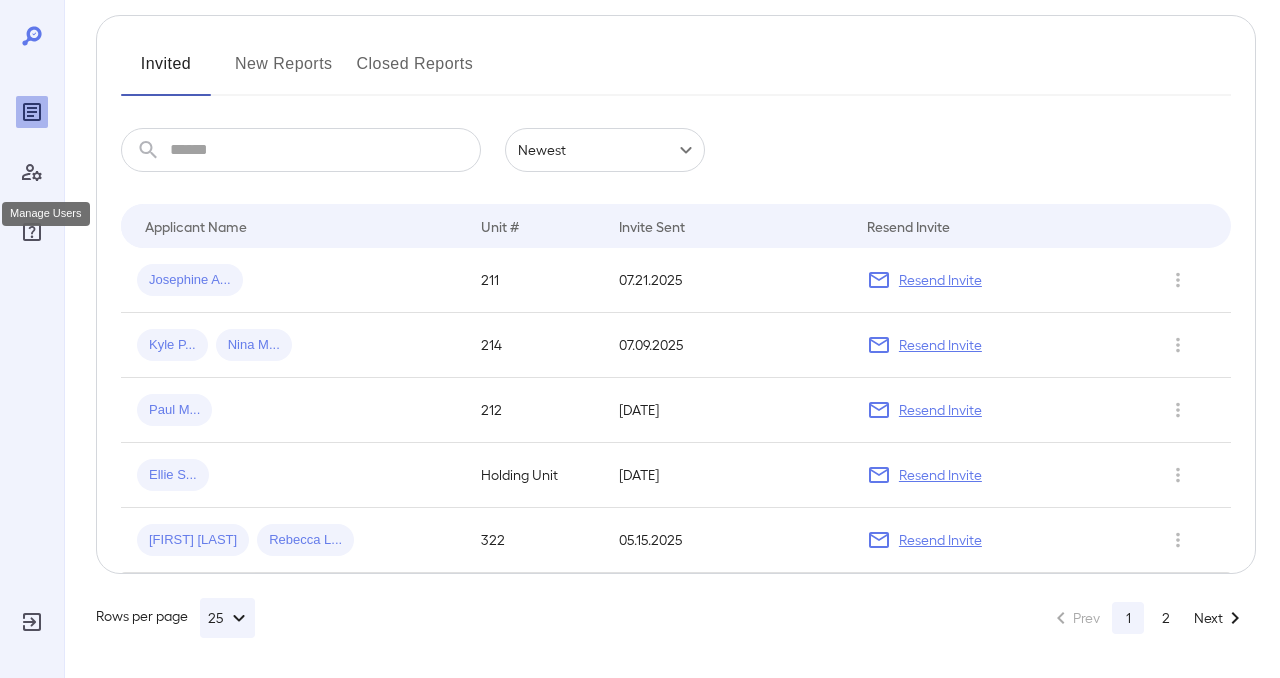 click 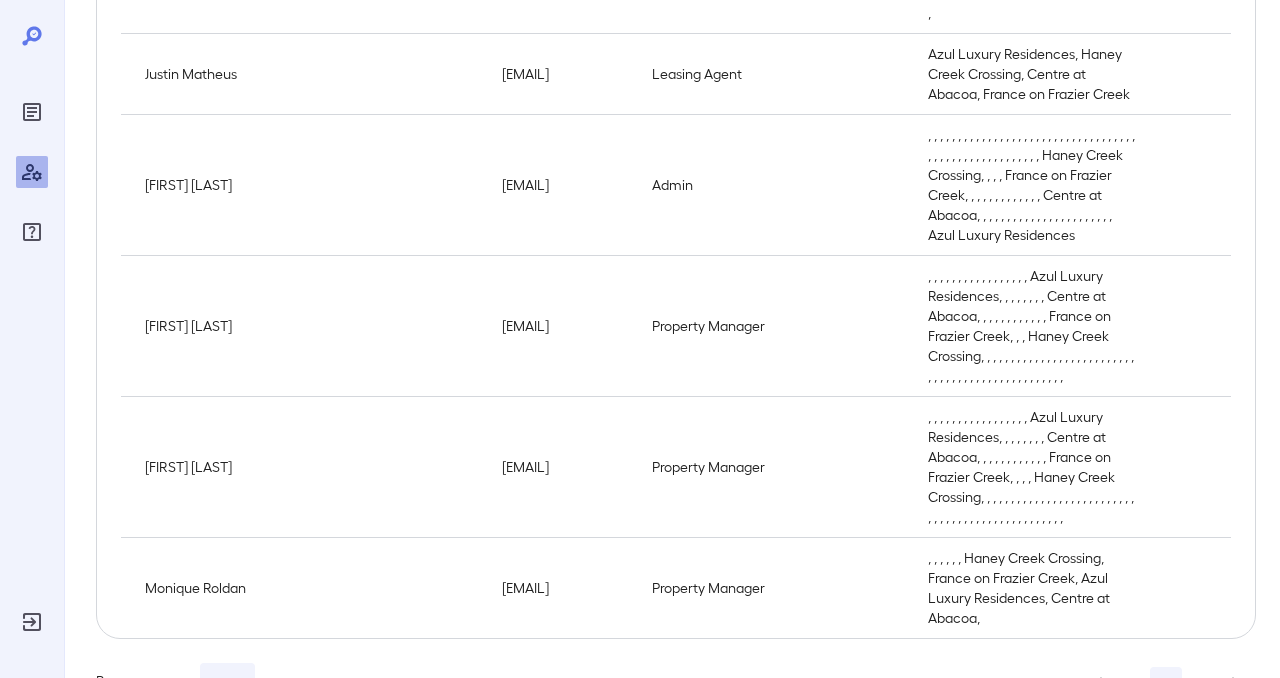 scroll, scrollTop: 0, scrollLeft: 0, axis: both 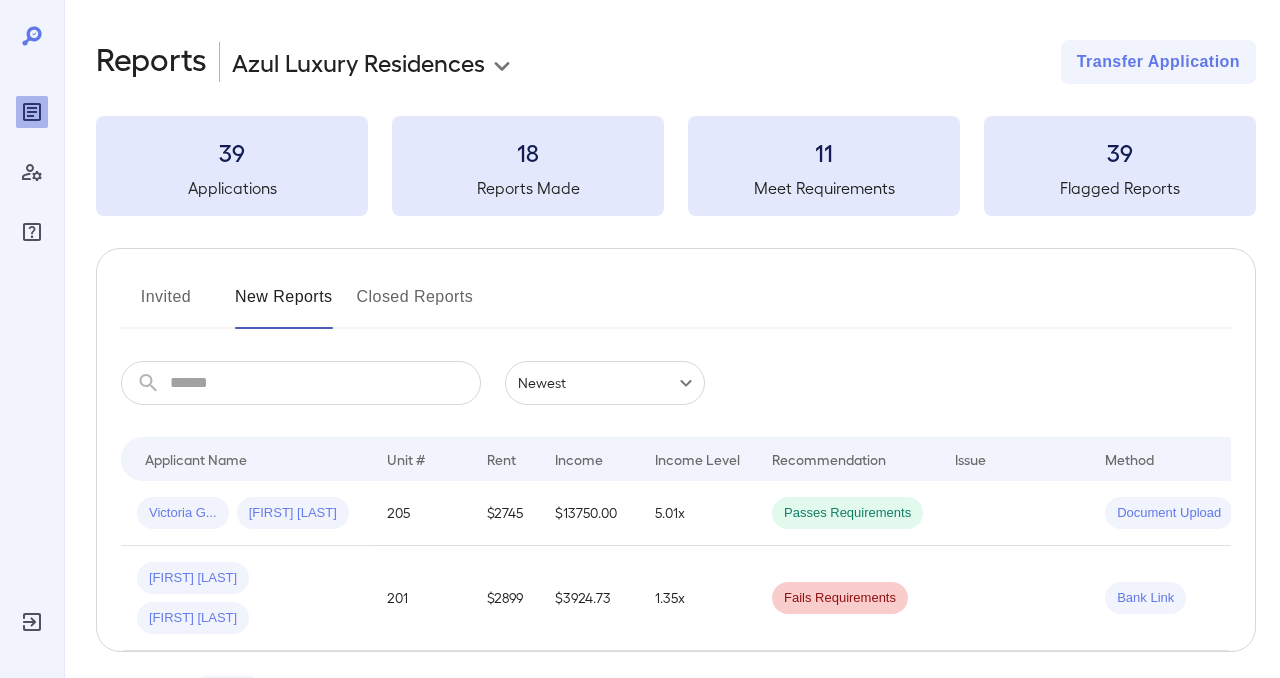 click at bounding box center [325, 383] 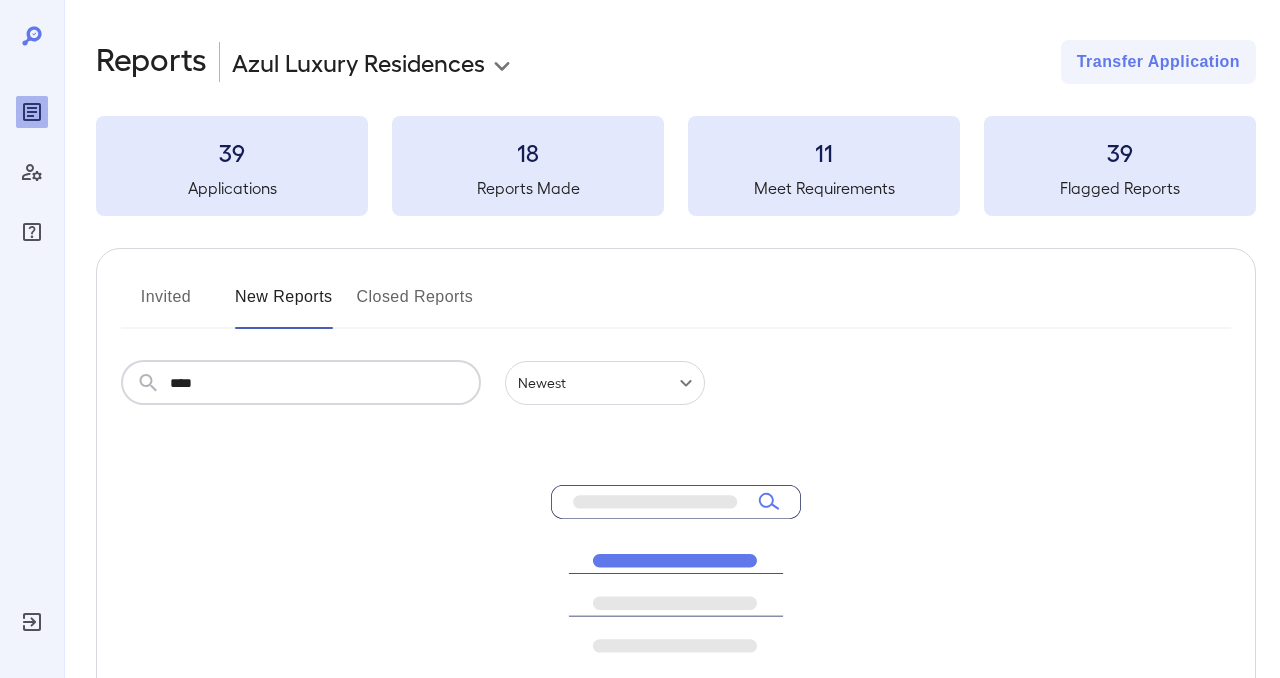 click on "****" at bounding box center (325, 383) 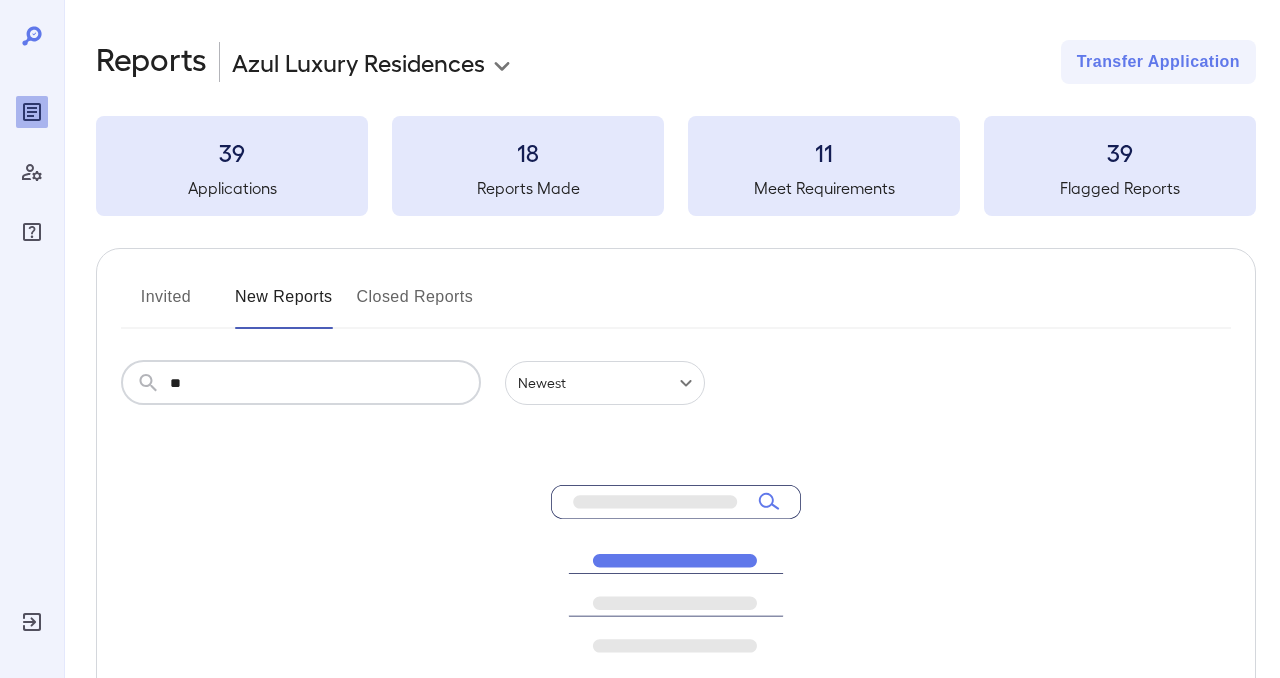type on "*" 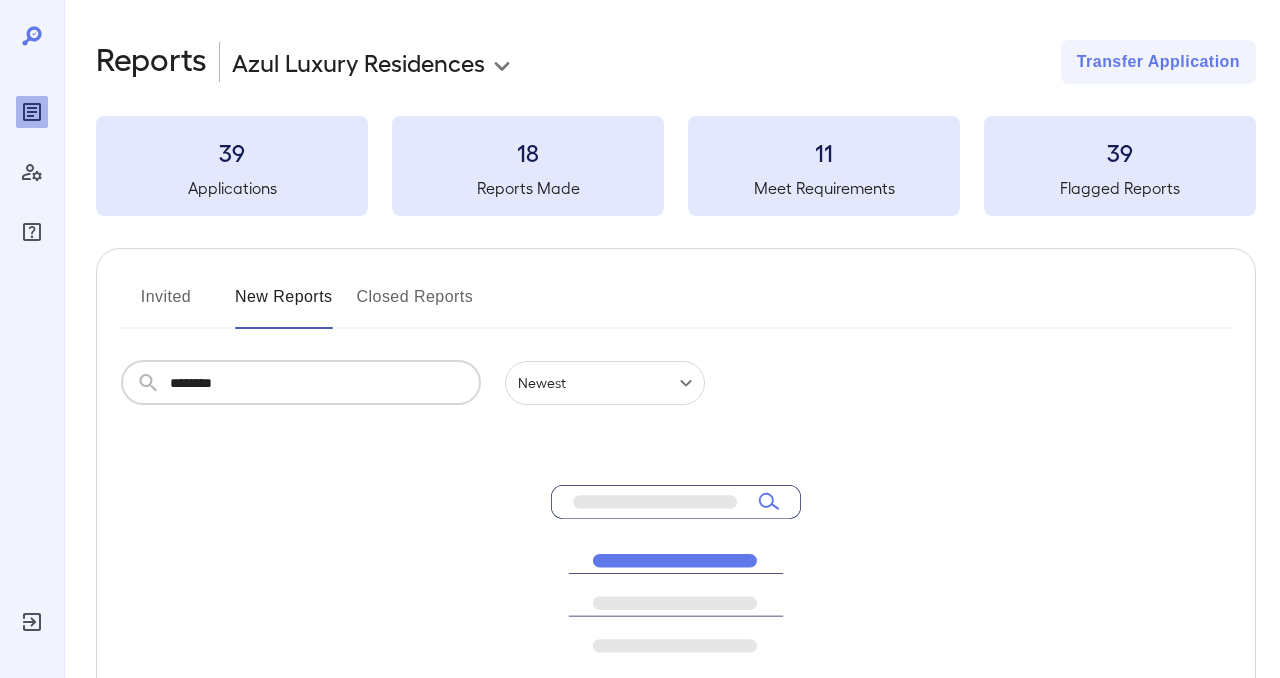 type on "********" 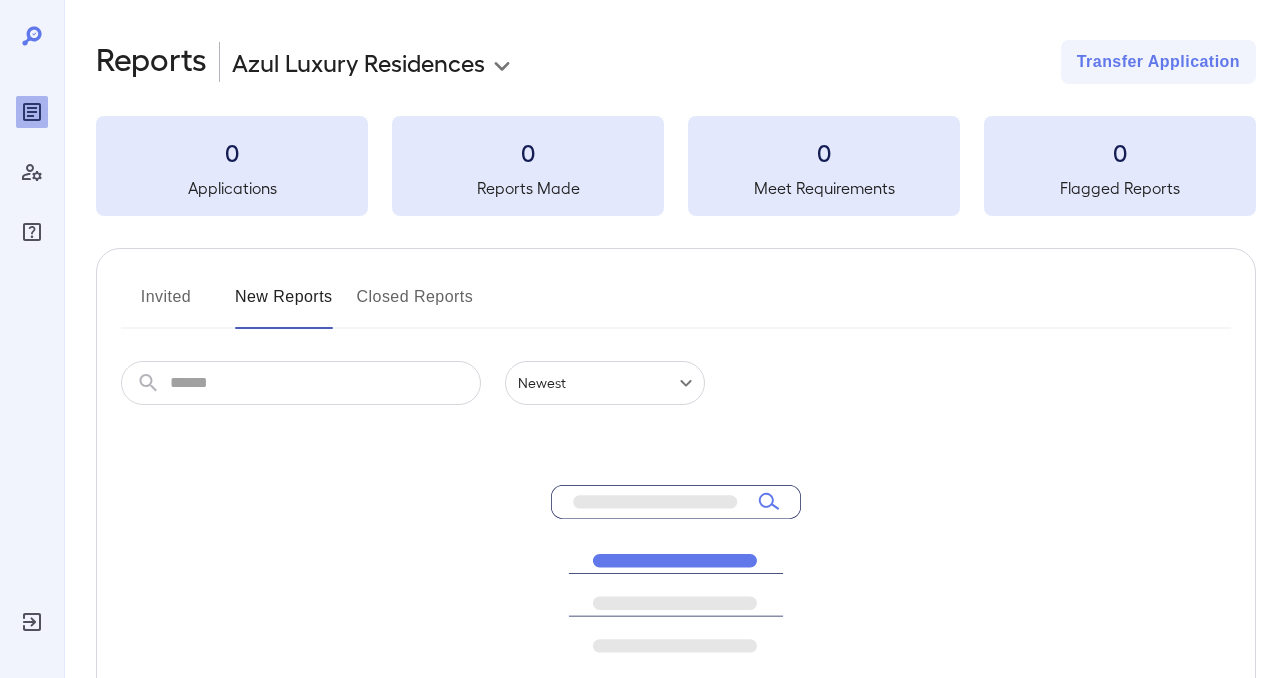 scroll, scrollTop: 0, scrollLeft: 0, axis: both 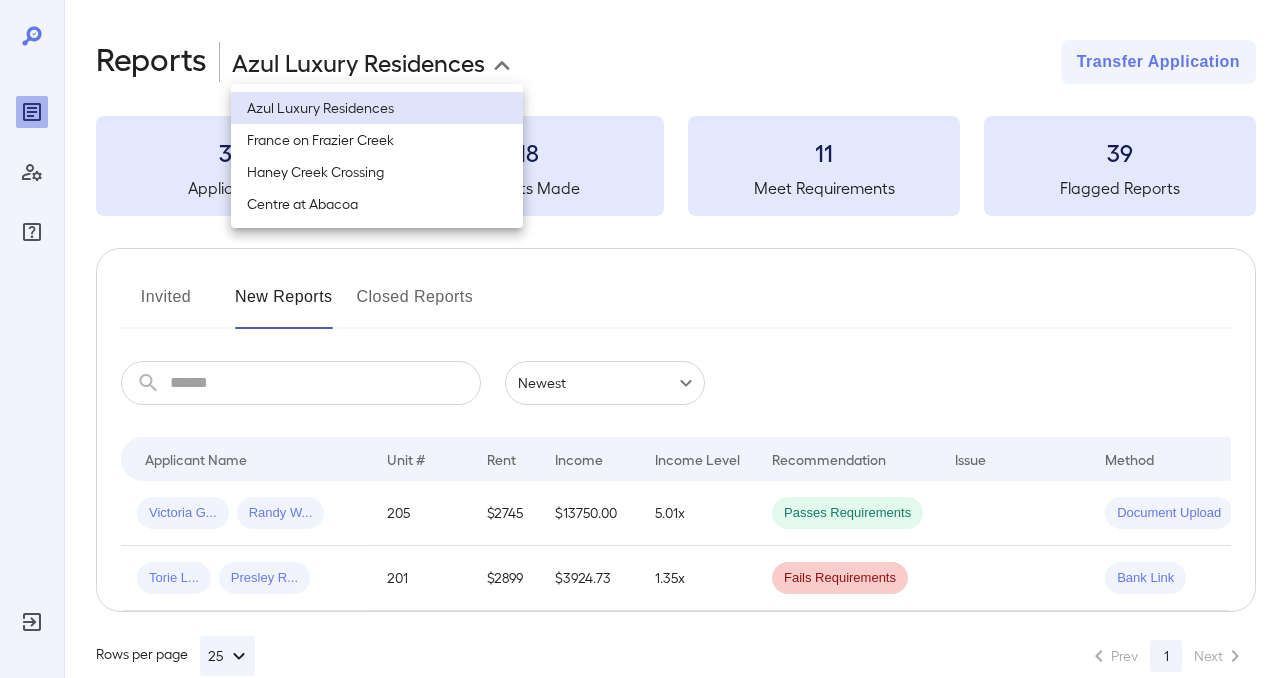 click on "**********" at bounding box center (640, 339) 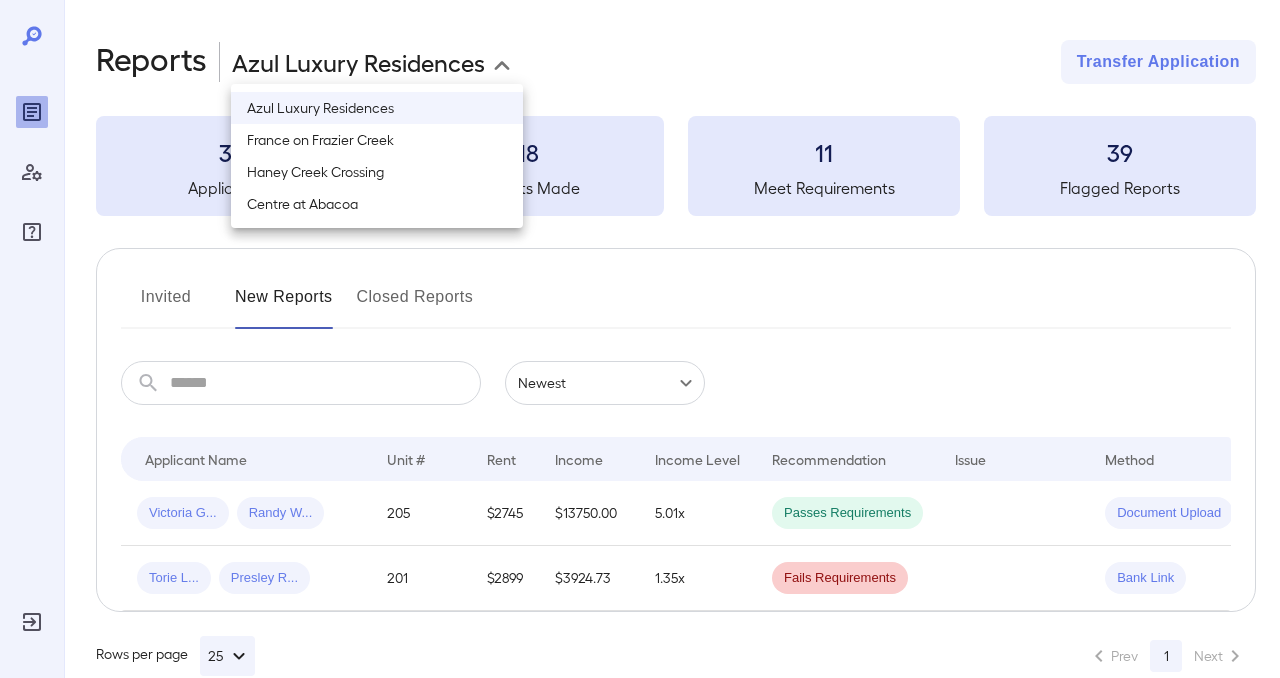 click on "Azul Luxury Residences" at bounding box center [377, 108] 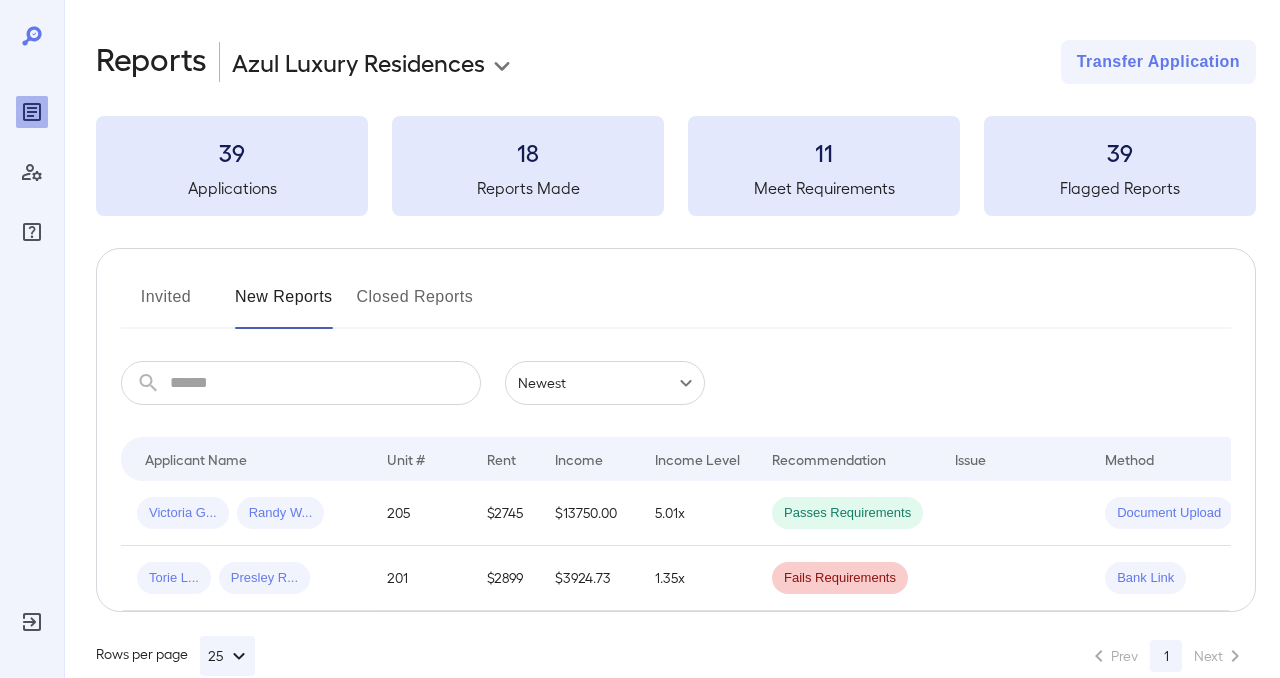 click at bounding box center [325, 383] 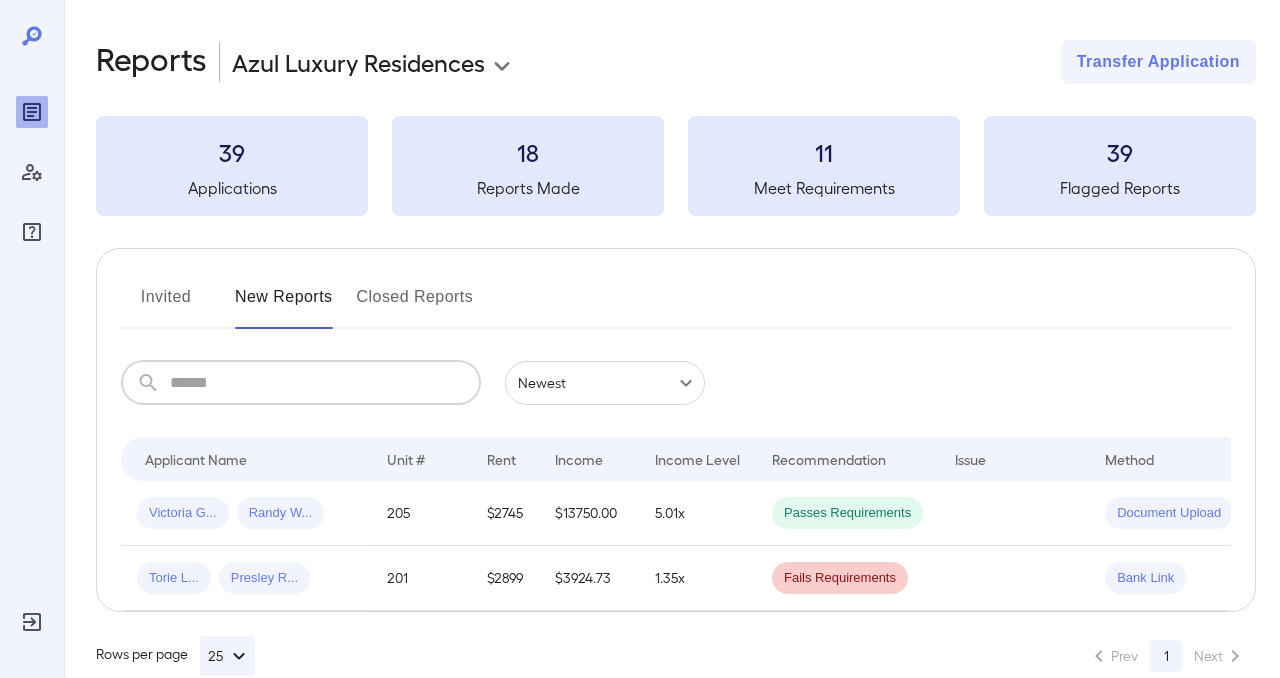 type on "****" 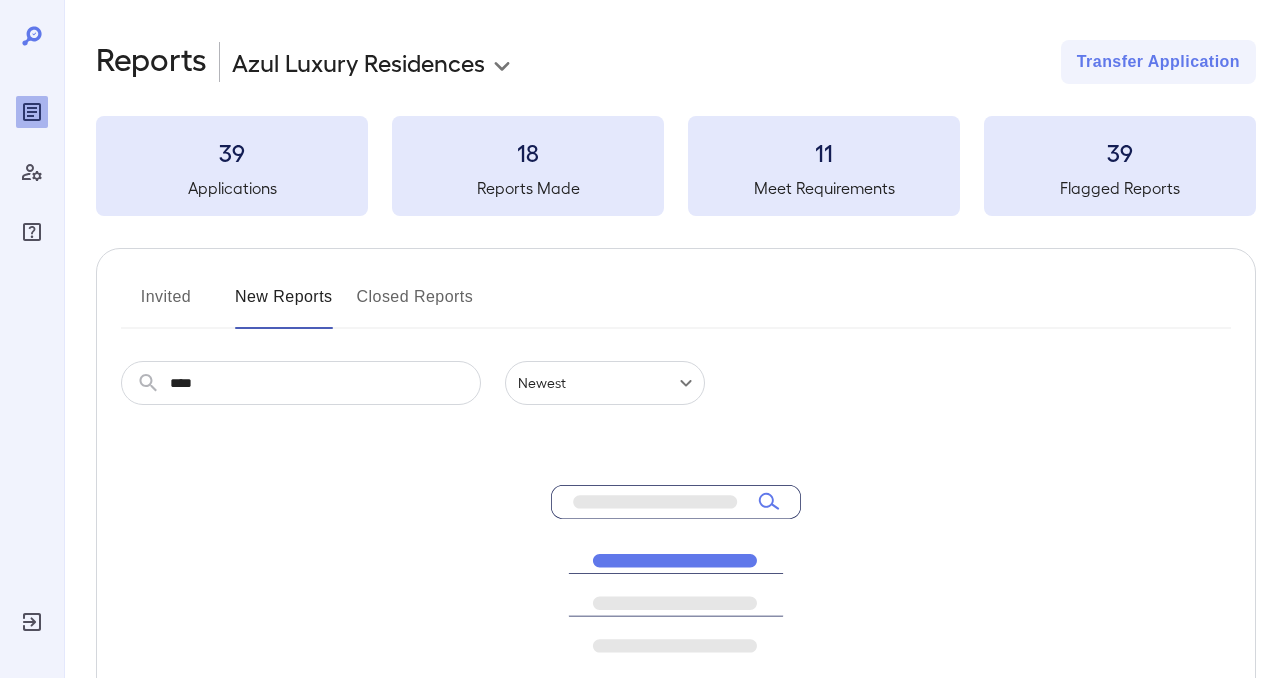 click on "Invited" at bounding box center [166, 305] 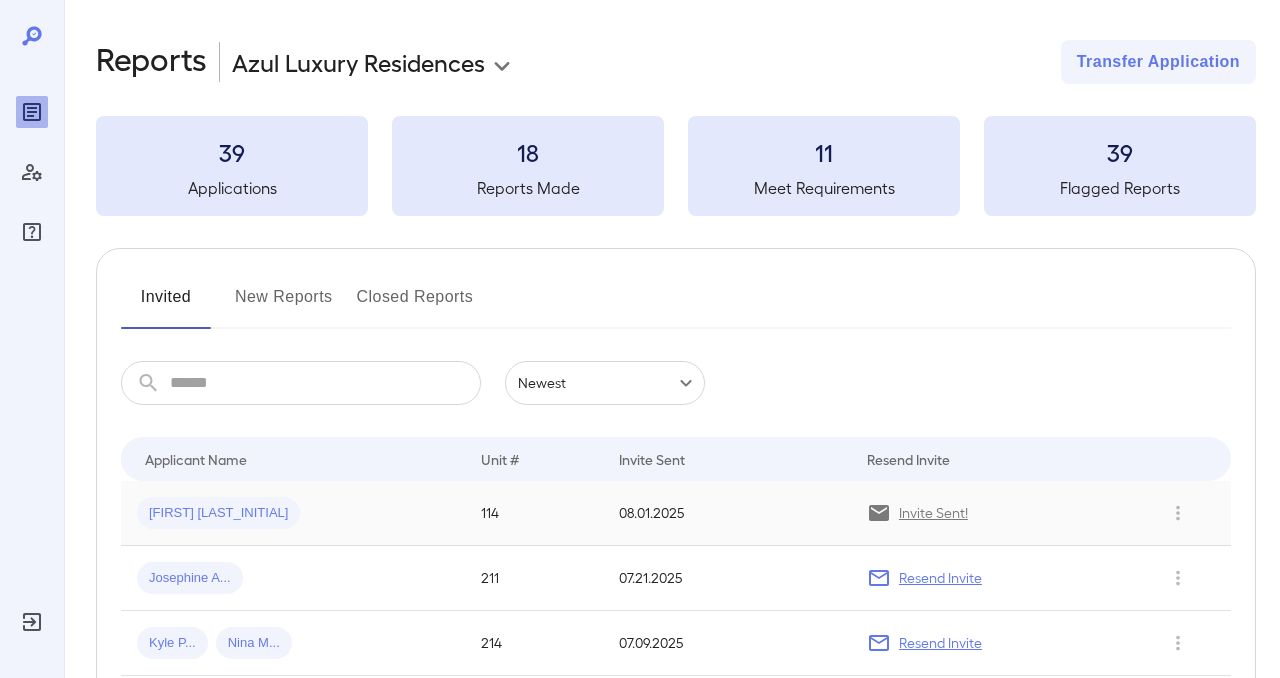 click on "[FIRST] [LAST_INITIAL]" at bounding box center [218, 513] 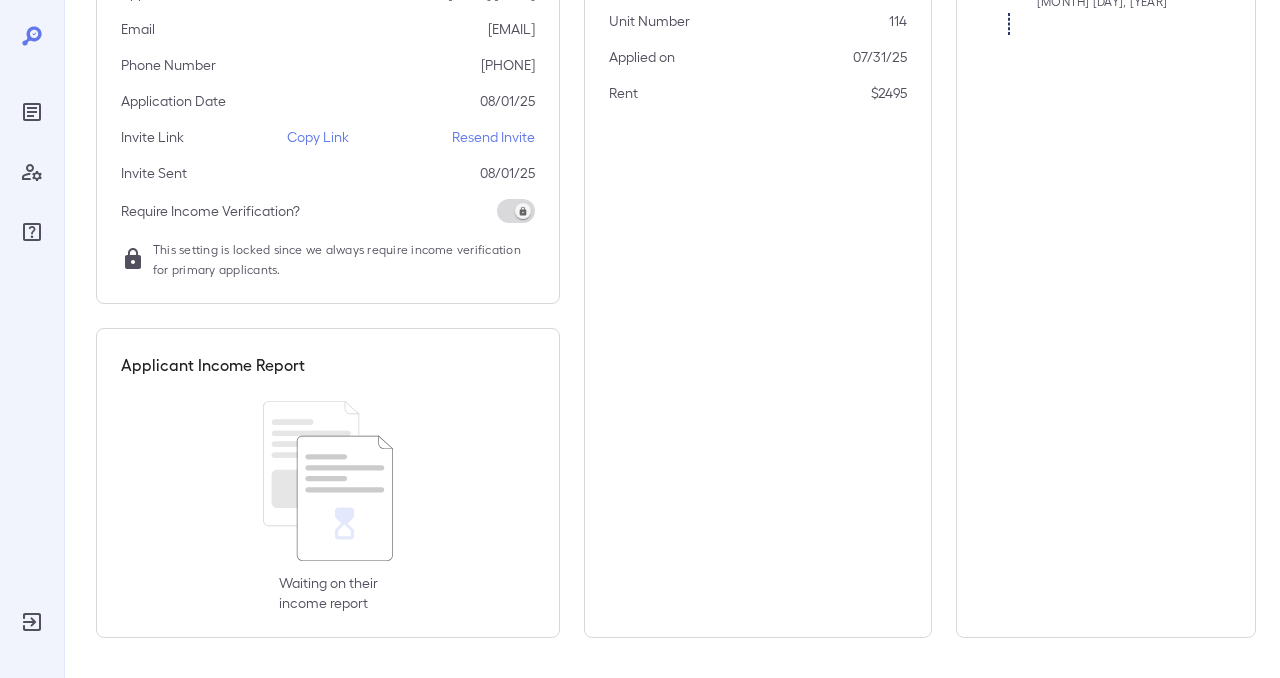 scroll, scrollTop: 0, scrollLeft: 0, axis: both 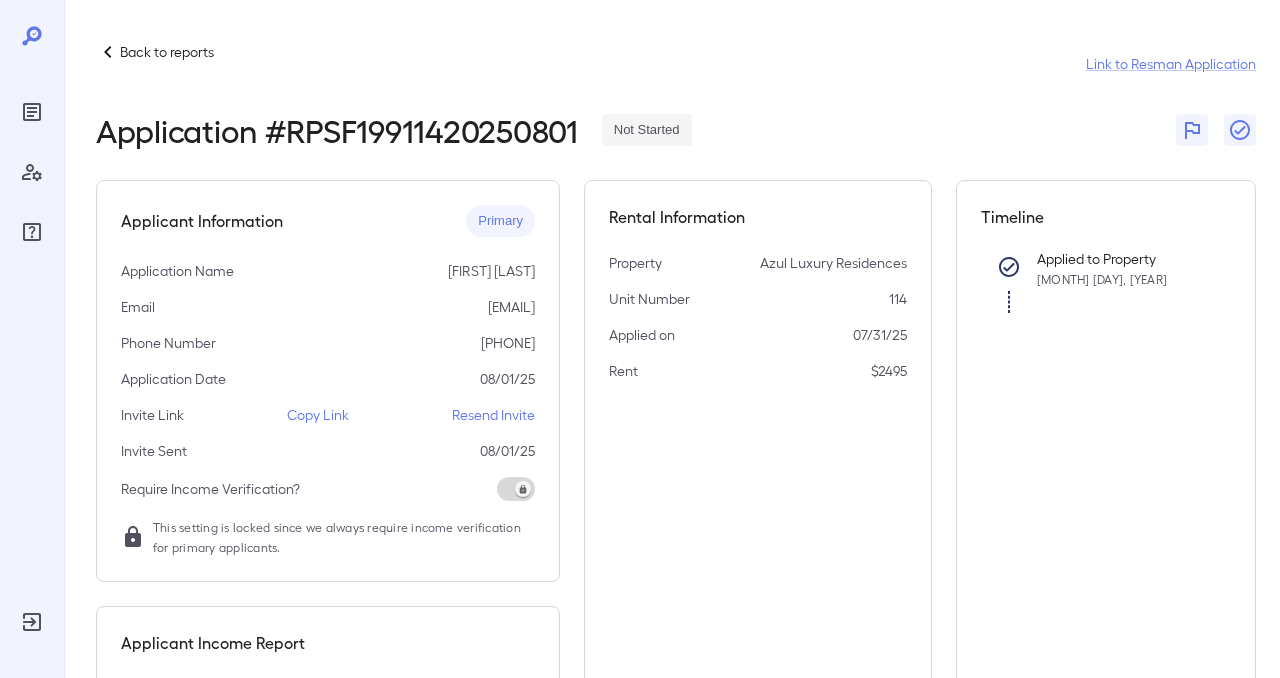 click at bounding box center (516, 489) 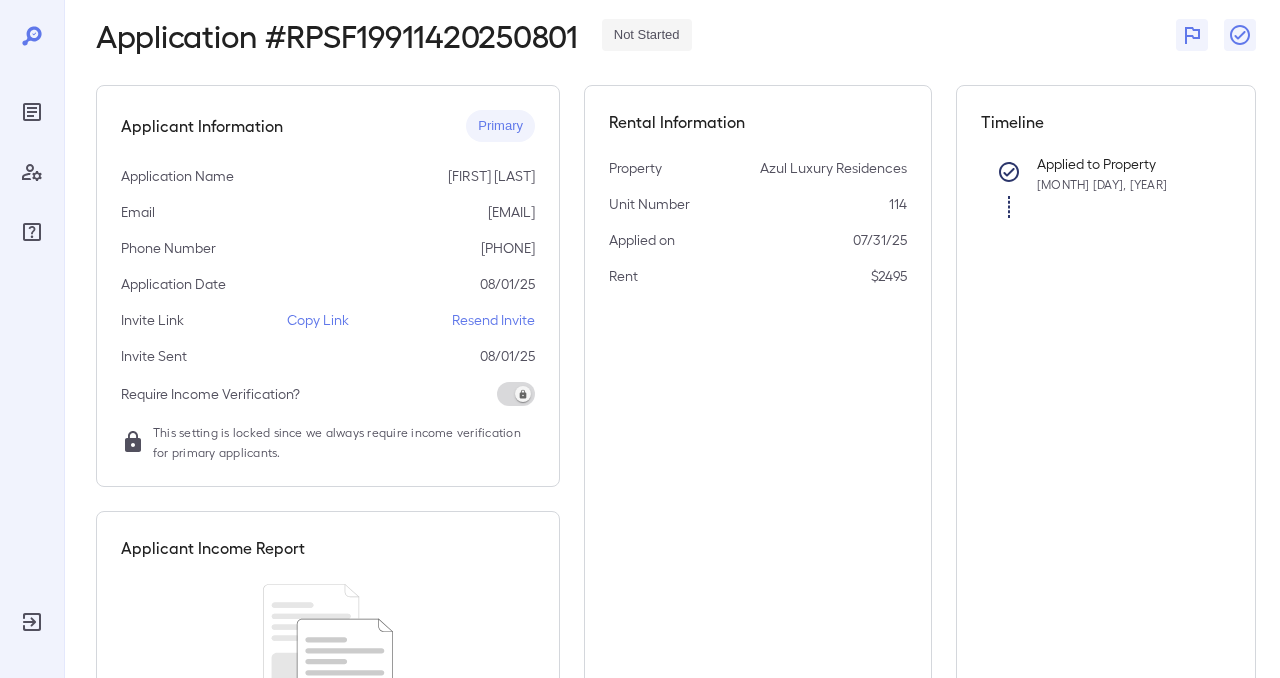 scroll, scrollTop: 0, scrollLeft: 0, axis: both 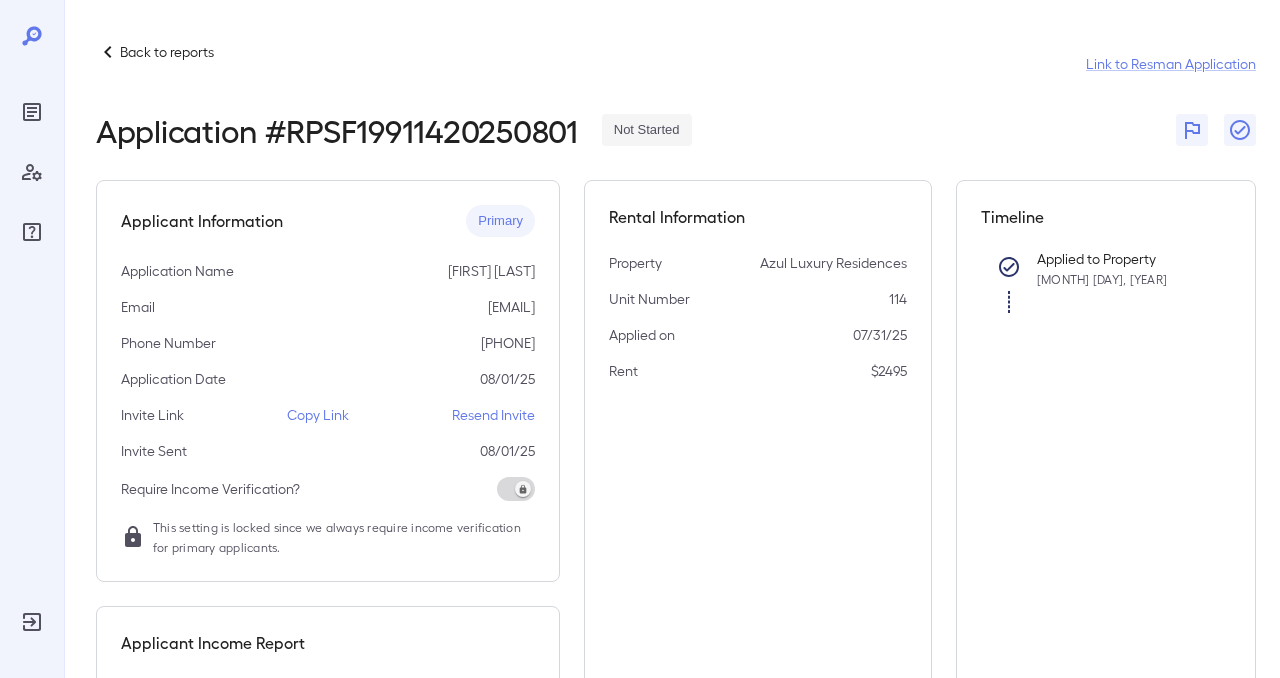 click on "Back to reports Link to Resman Application" at bounding box center [676, 64] 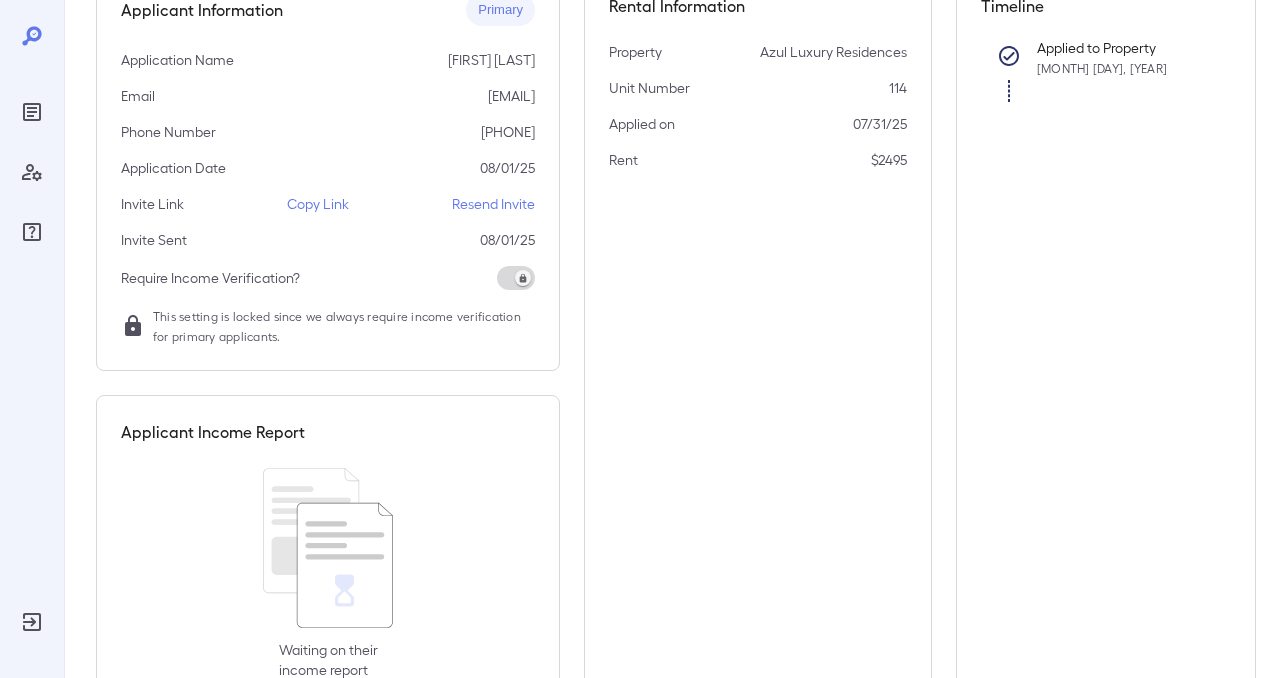 scroll, scrollTop: 214, scrollLeft: 0, axis: vertical 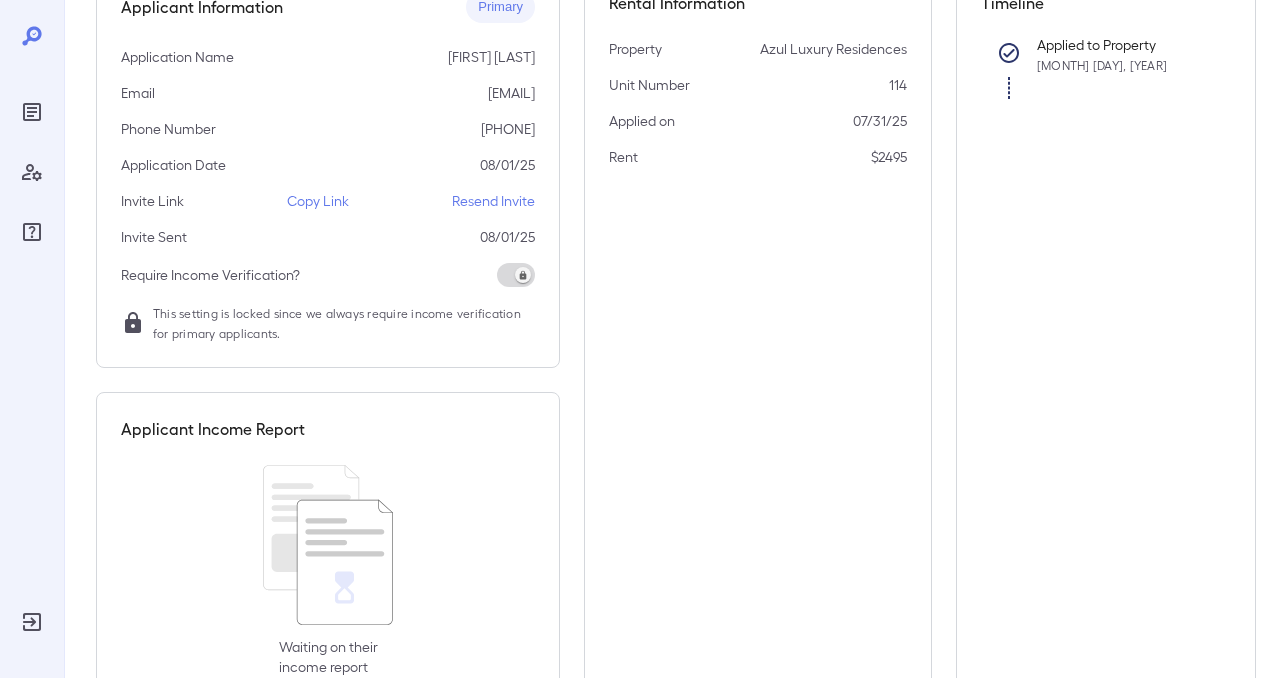 click on "Applicant Information Primary Application Name [FIRST] [LAST] Email [EMAIL] Phone Number [PHONE] Application Date [DATE] Invite Link Copy Link Resend Invite Invite Sent [DATE] Require Income Verification? This setting is locked since we always require income verification for primary applicants. Applicant Income Report Waiting on their income report Rental Information Property Azul Luxury Residences Unit Number 114 Applied on [DATE] Rent $2495 Timeline Applied to Property [MONTH] [DAY], [YEAR]" at bounding box center [676, 334] 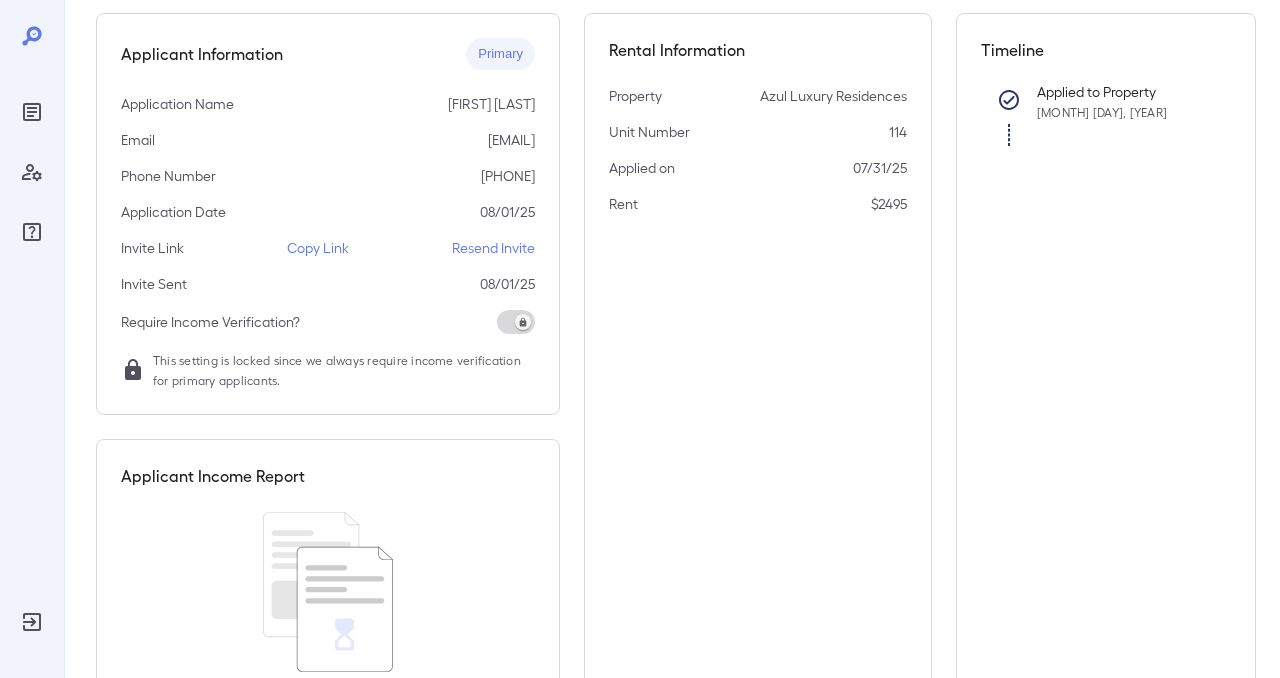scroll, scrollTop: 168, scrollLeft: 0, axis: vertical 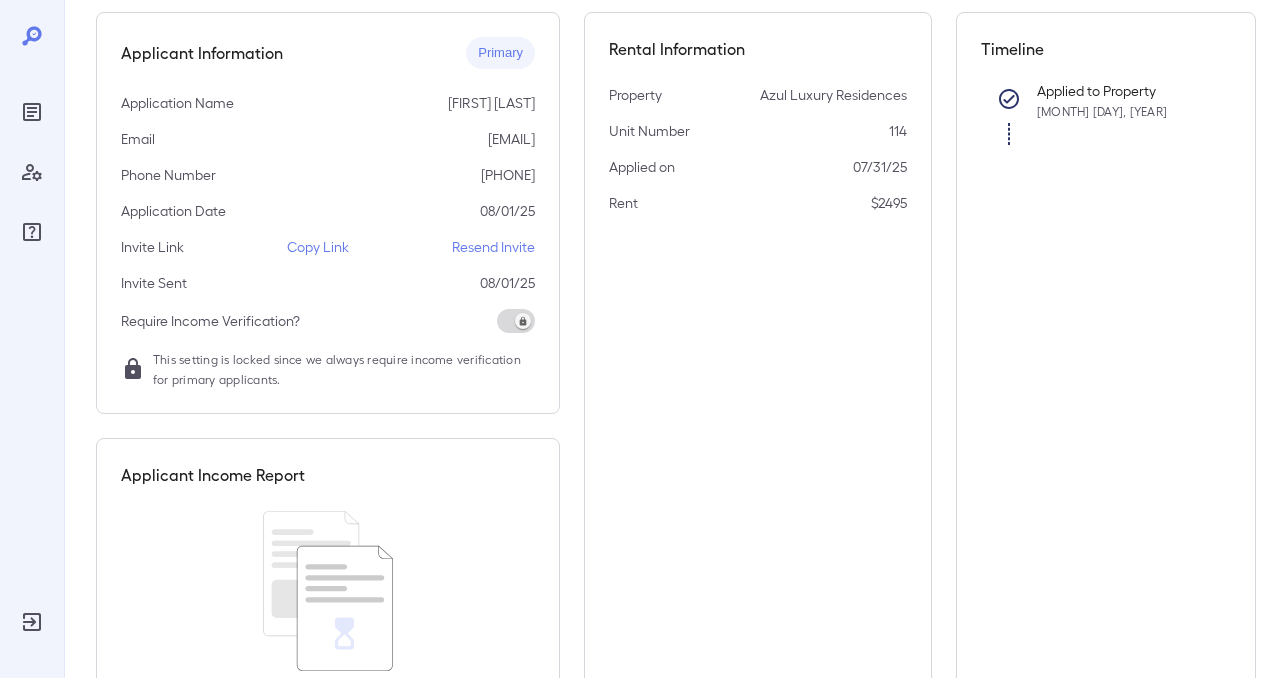 click on "Applicant Information Primary Application Name [FIRST] [LAST] Email [EMAIL] Phone Number [PHONE] Application Date [DATE] Invite Link Copy Link Resend Invite Invite Sent [DATE] Require Income Verification? This setting is locked since we always require income verification for primary applicants. Applicant Income Report Waiting on their income report Rental Information Property Azul Luxury Residences Unit Number 114 Applied on [DATE] Rent $2495 Timeline Applied to Property [MONTH] [DAY], [YEAR]" at bounding box center [676, 380] 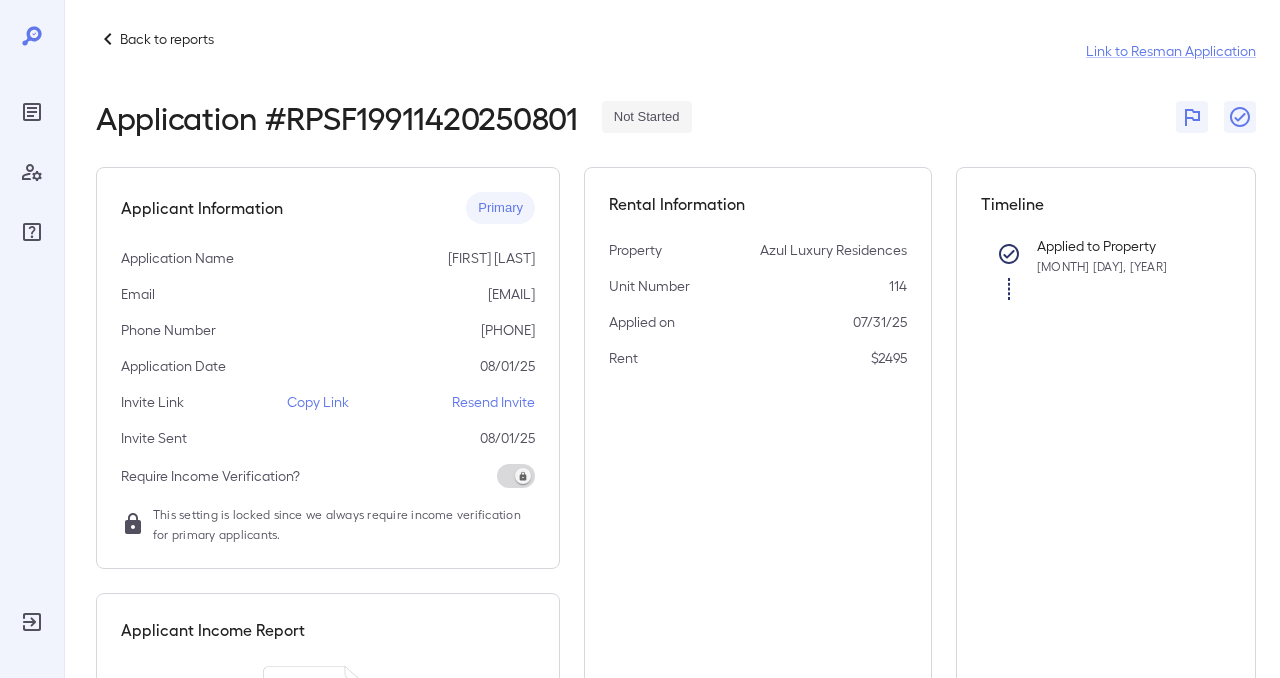 scroll, scrollTop: 0, scrollLeft: 0, axis: both 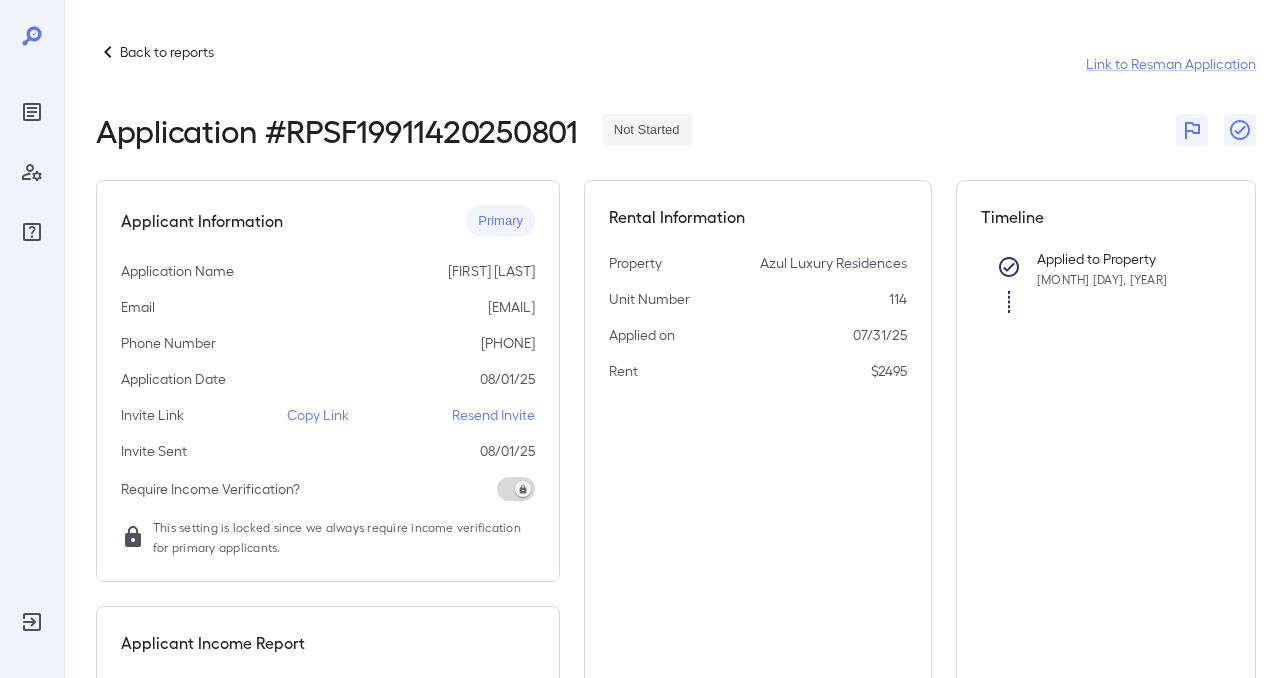 click on "Back to reports Link to Resman Application" at bounding box center (676, 64) 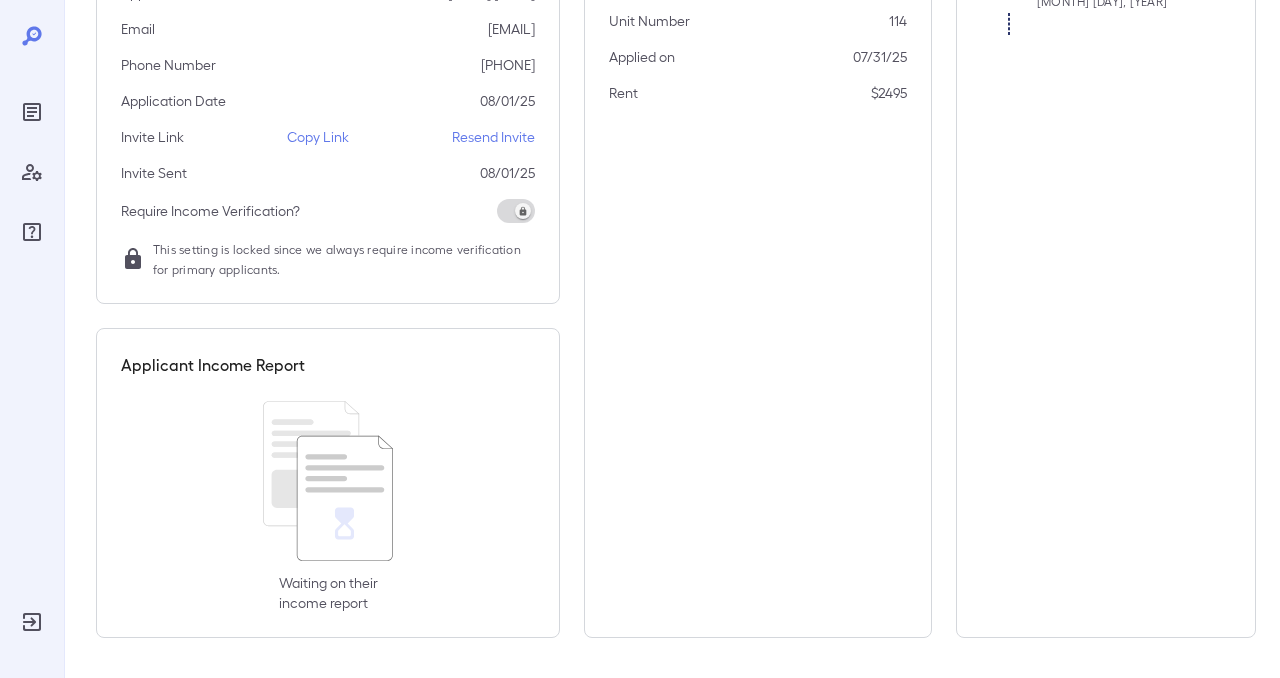 scroll, scrollTop: 0, scrollLeft: 0, axis: both 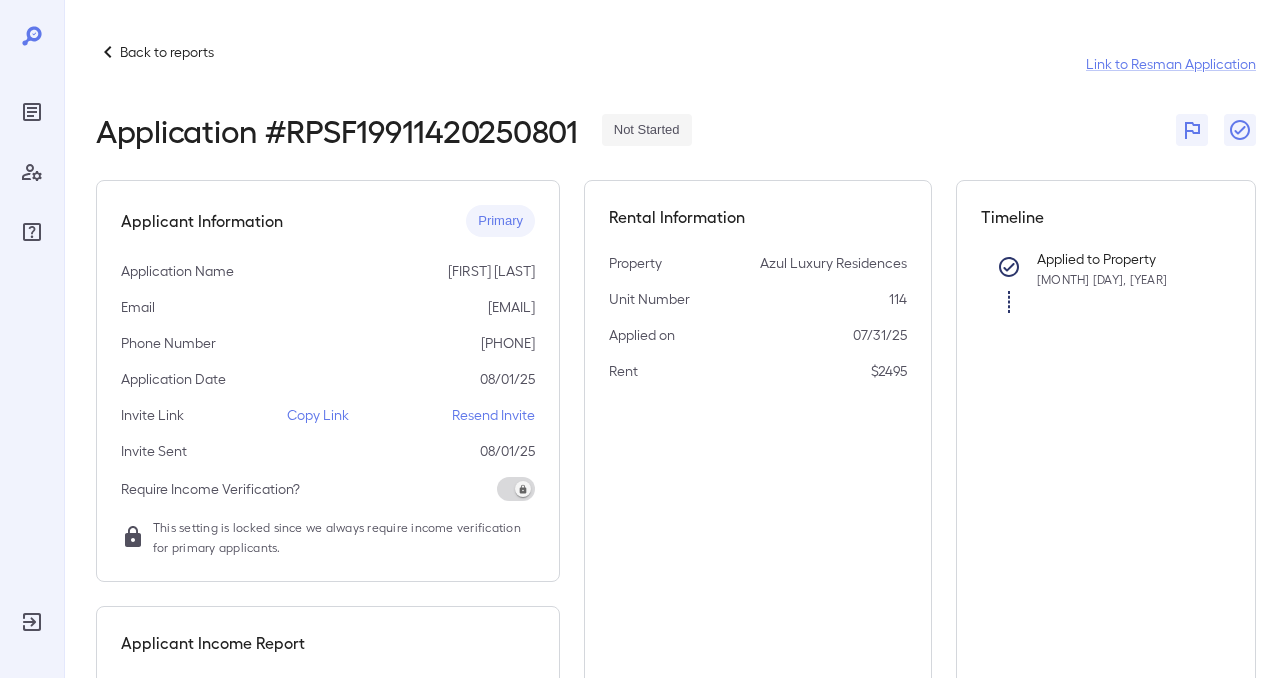 click on "Not Started" at bounding box center (647, 130) 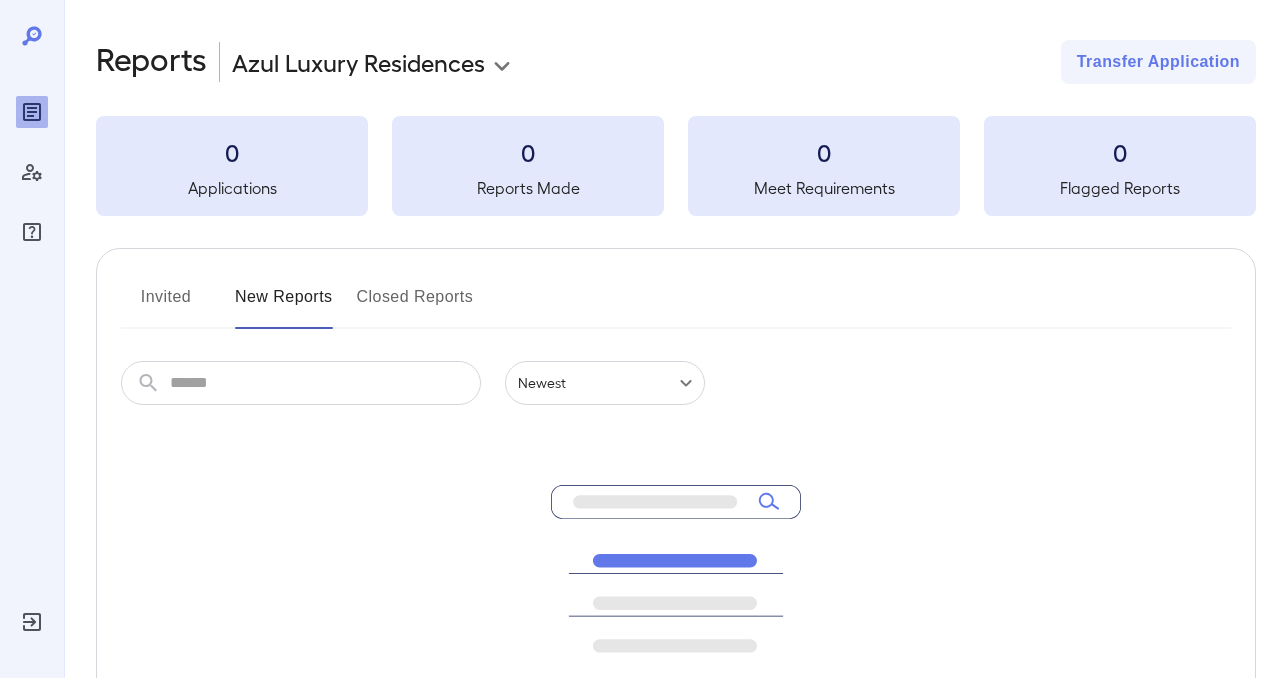 scroll, scrollTop: 0, scrollLeft: 0, axis: both 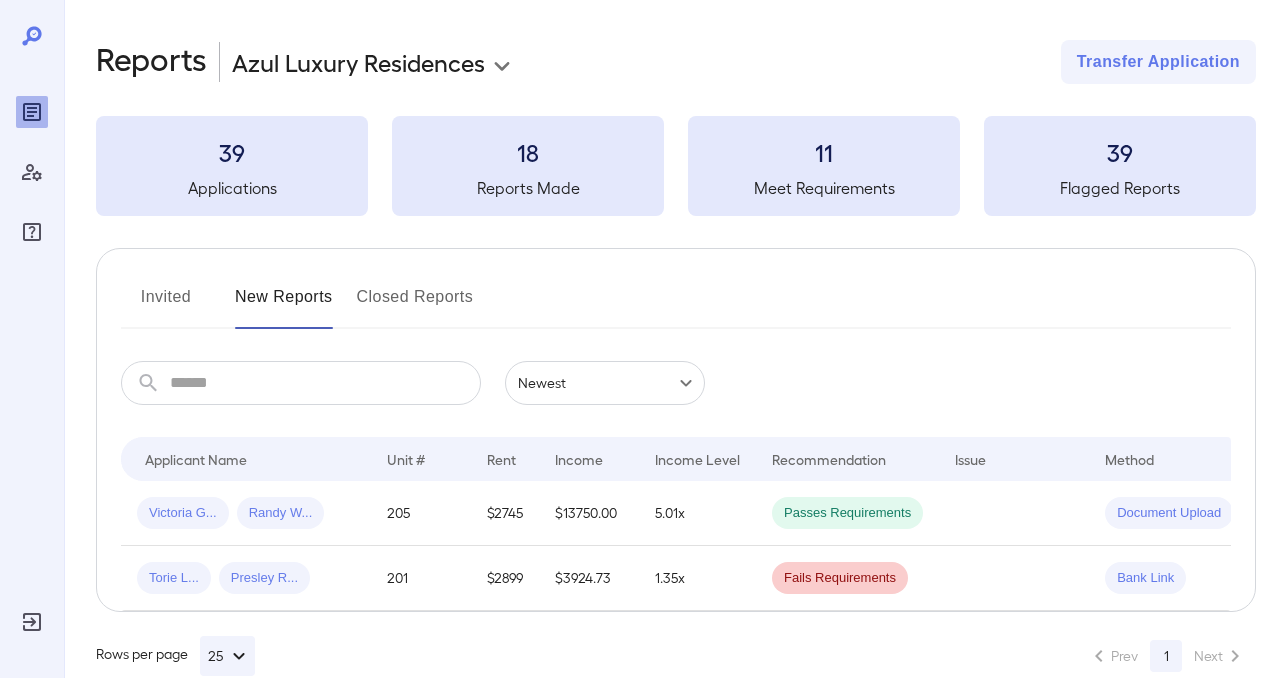 click on "**********" at bounding box center (640, 339) 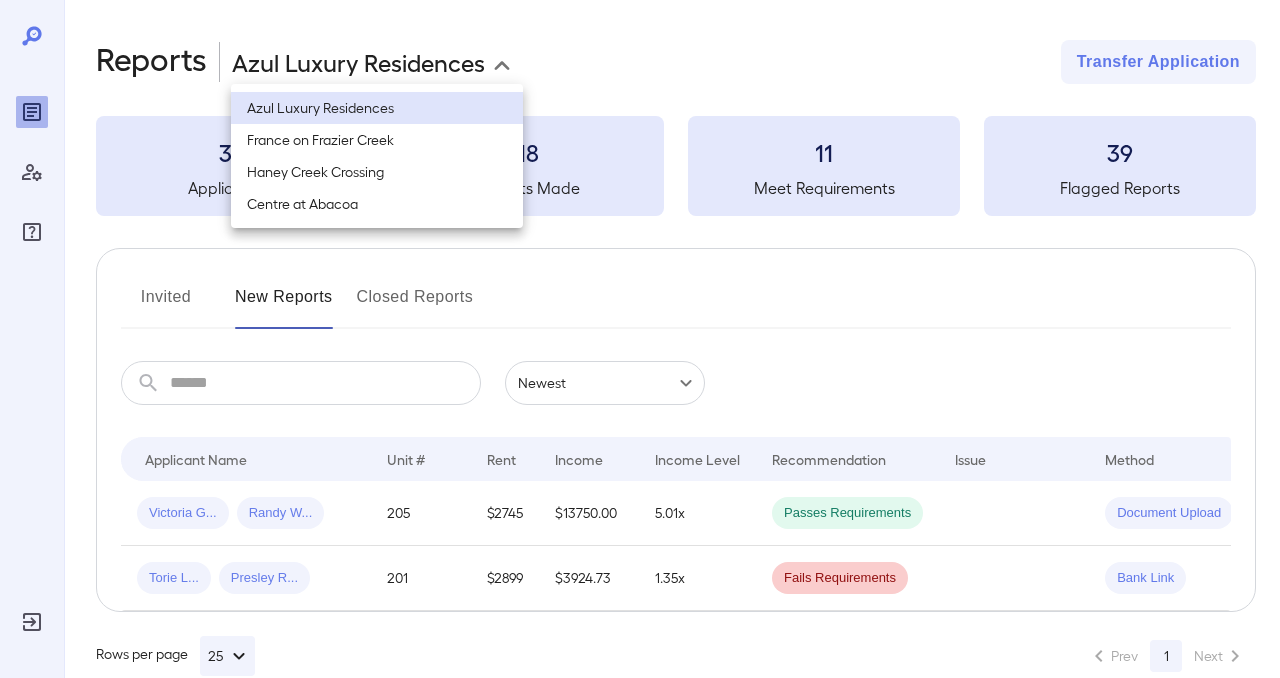 click on "France on Frazier Creek" at bounding box center [377, 140] 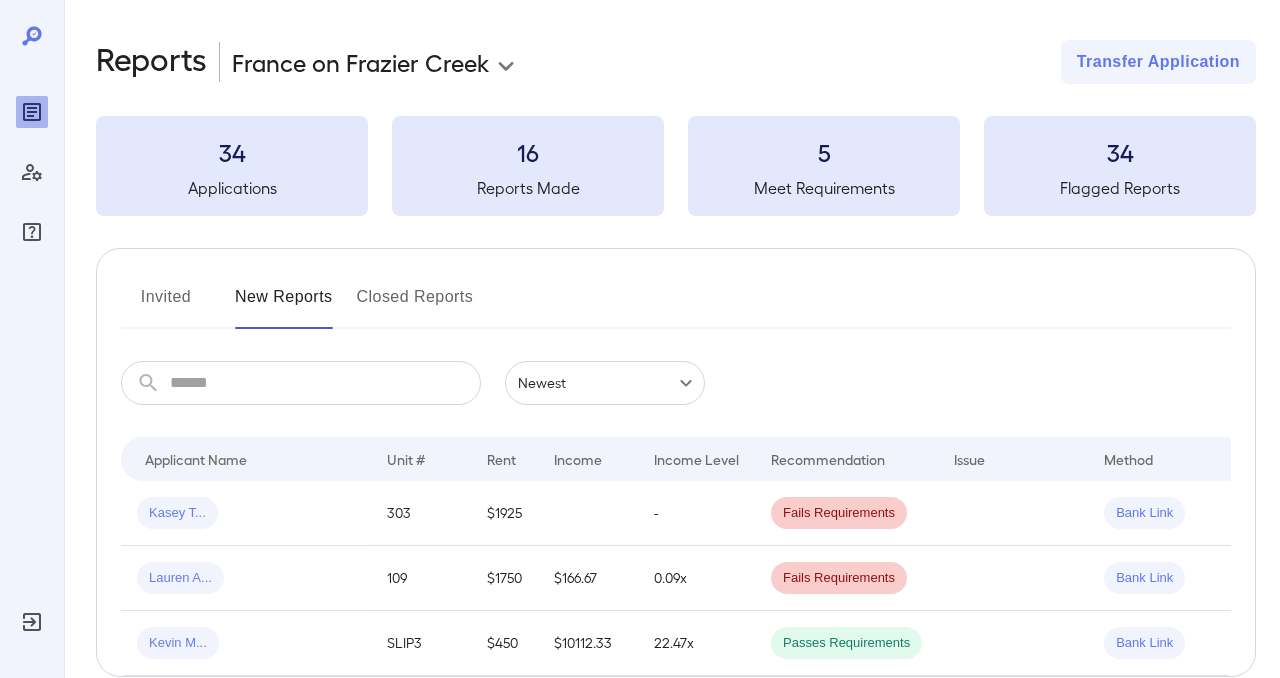 click at bounding box center (325, 383) 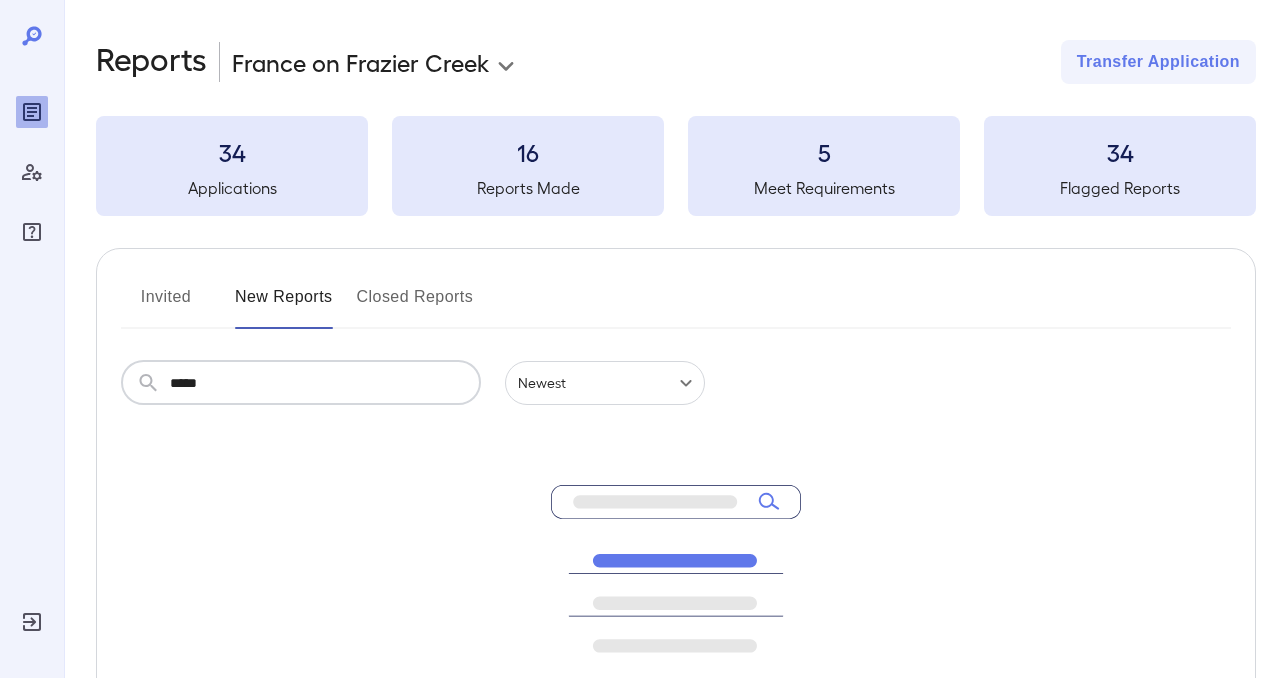 type on "*****" 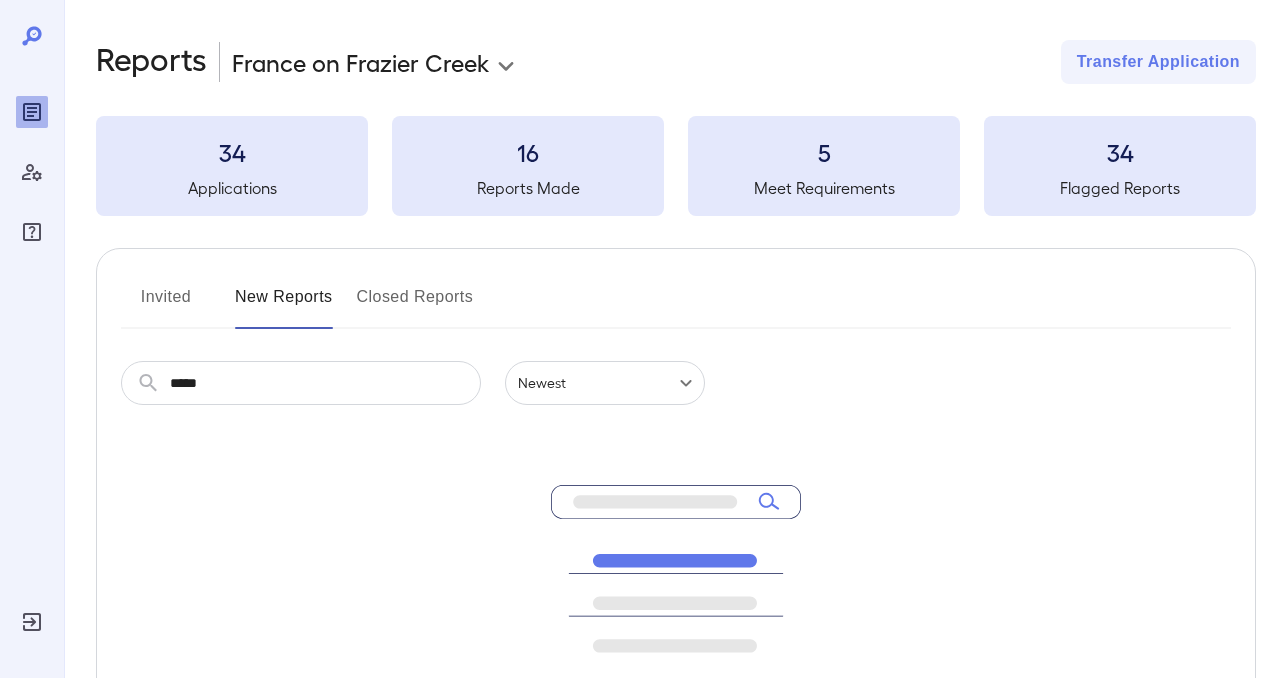 click on "**********" at bounding box center [380, 62] 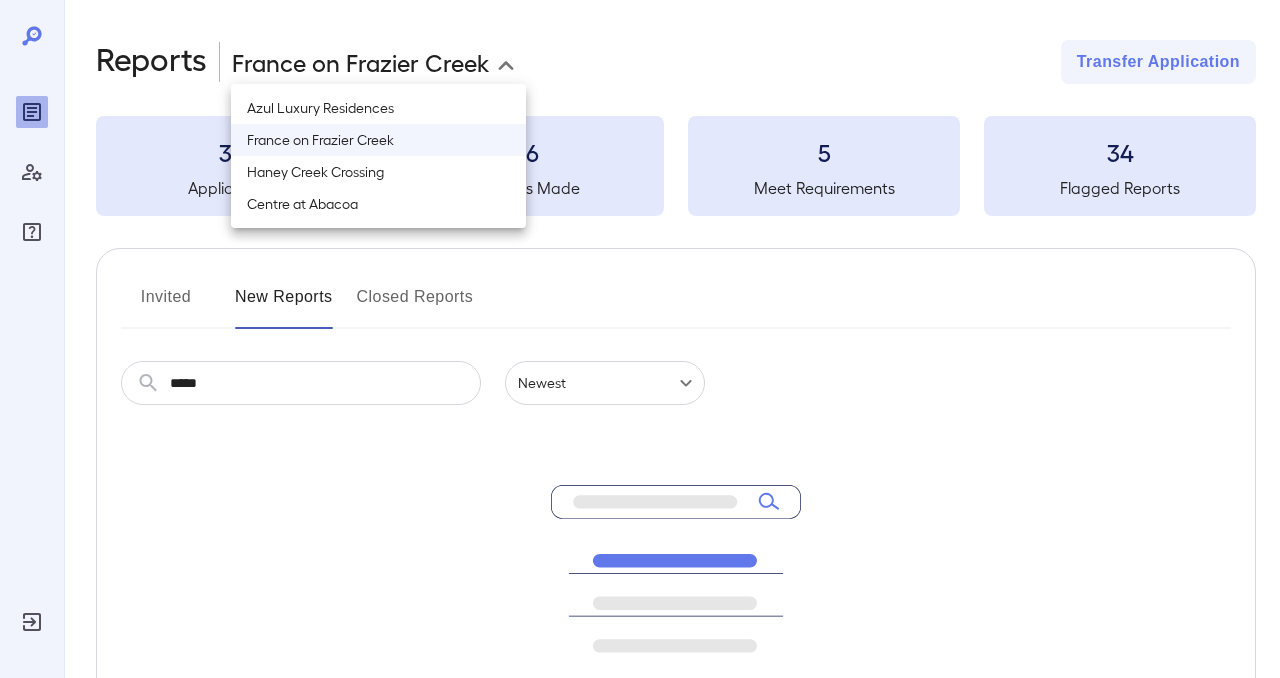 click on "**********" at bounding box center (640, 339) 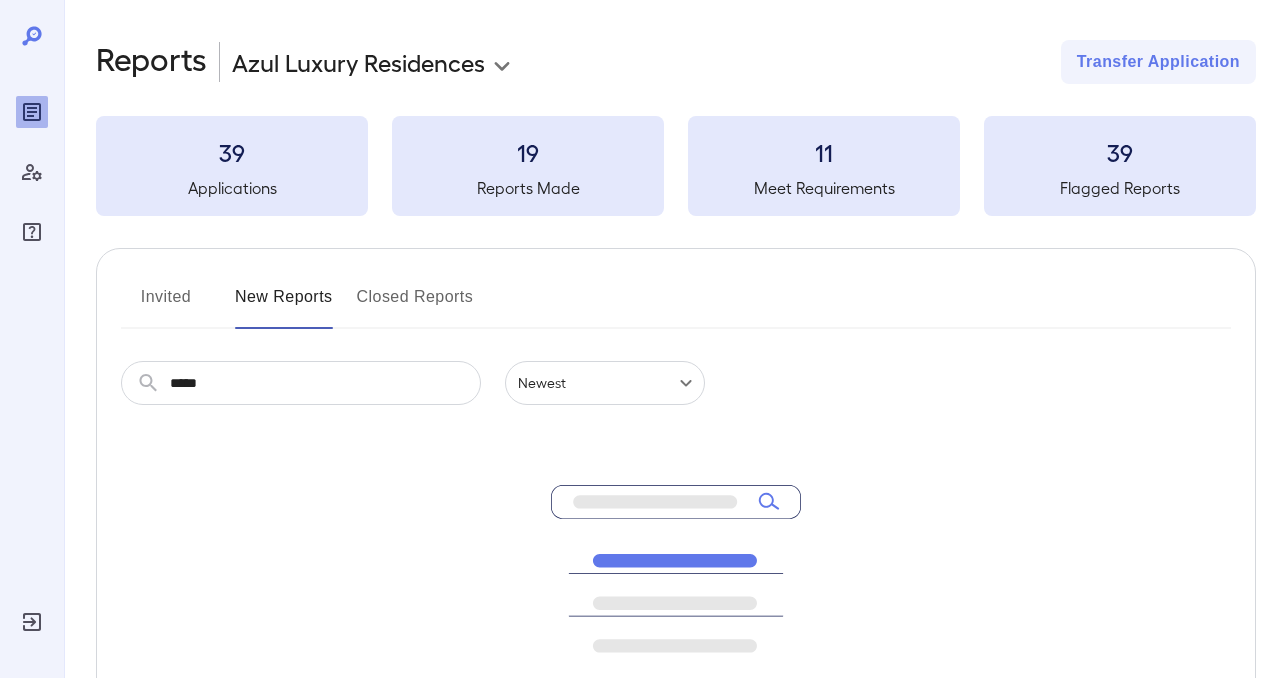 click on "*****" at bounding box center [325, 383] 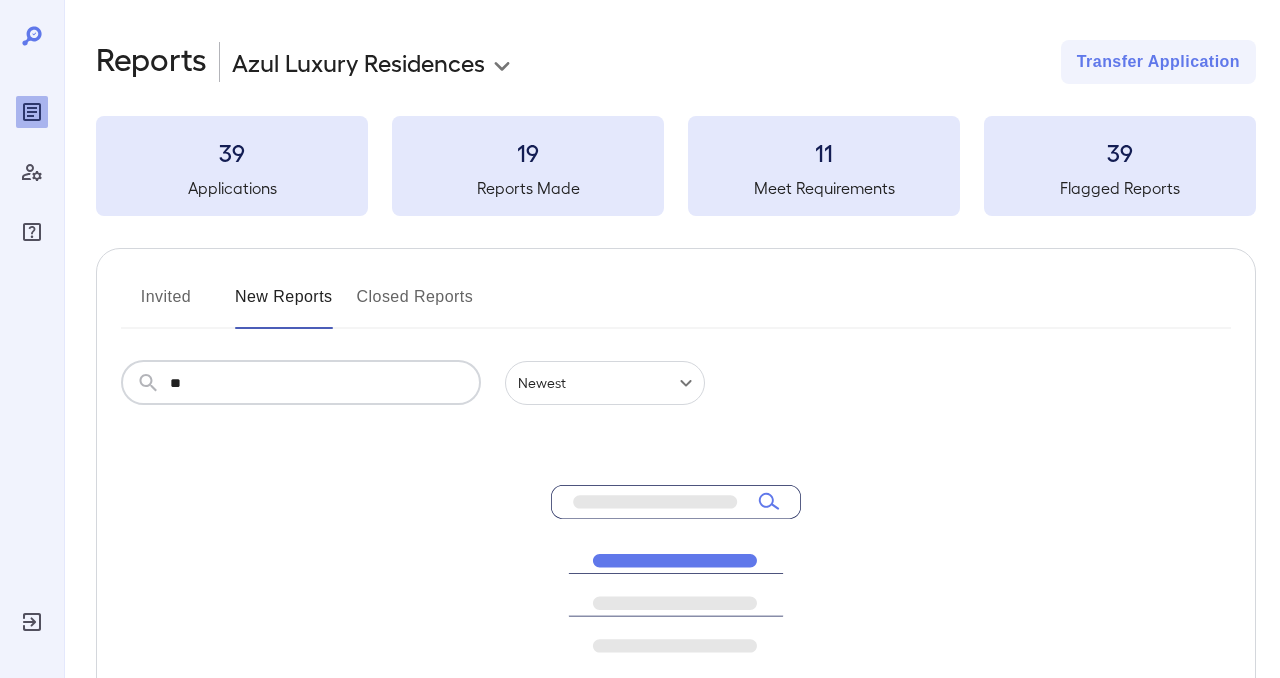 type on "*" 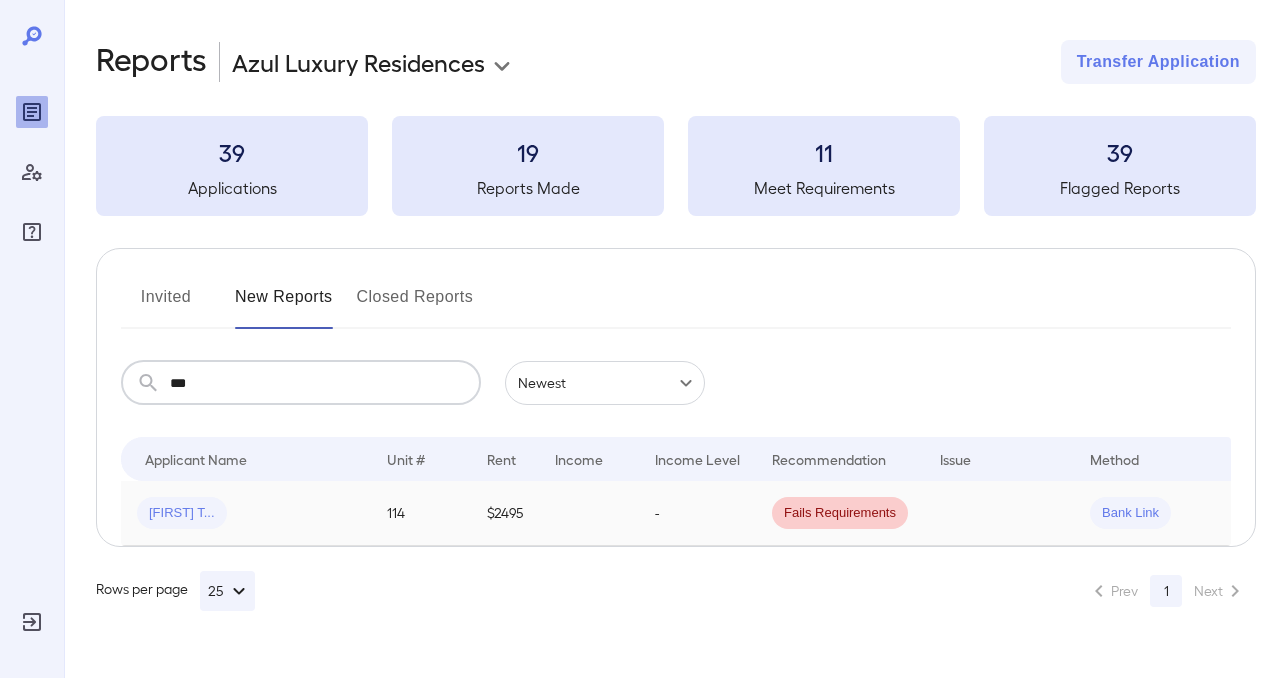 type on "***" 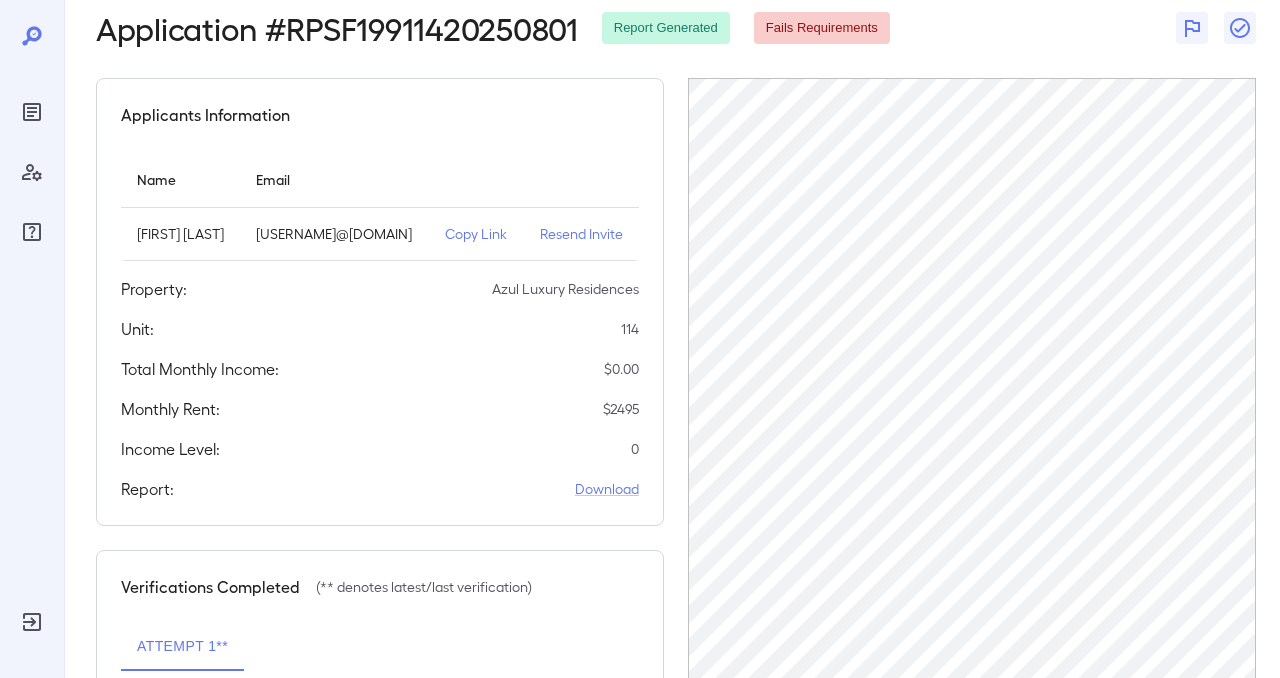 scroll, scrollTop: 103, scrollLeft: 0, axis: vertical 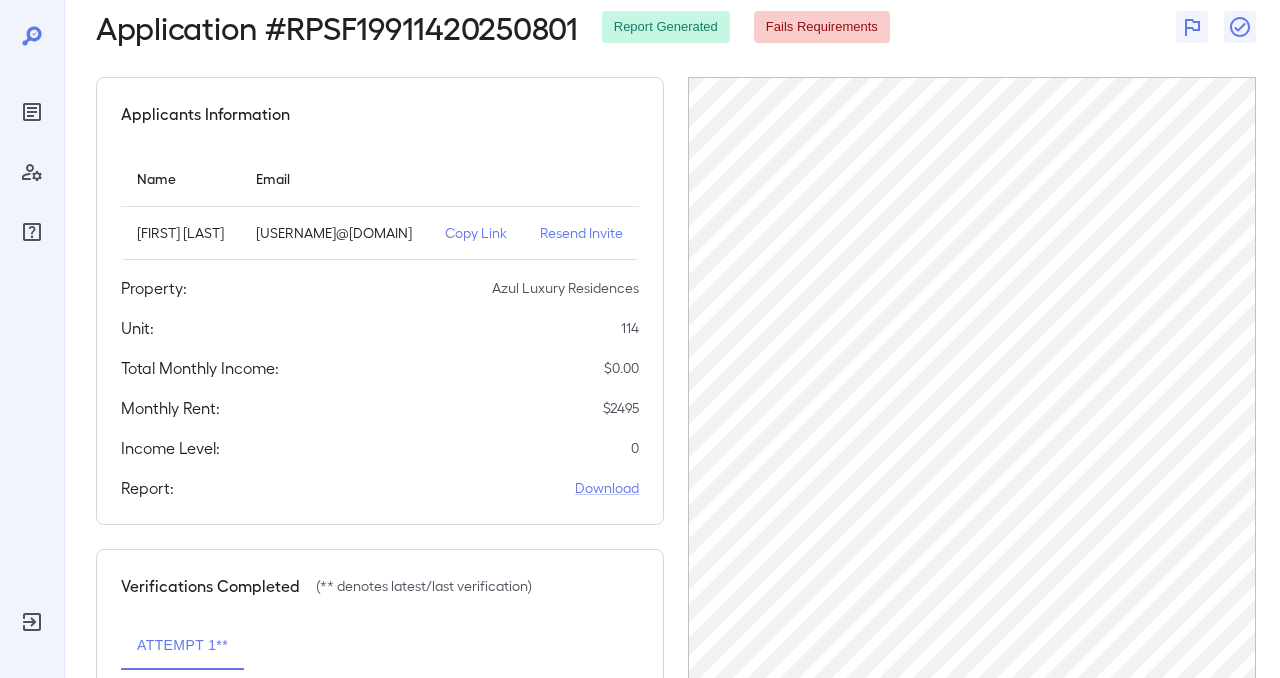 click on "Application # RPSF19911420250801 Report Generated Fails Requirements" at bounding box center (676, 27) 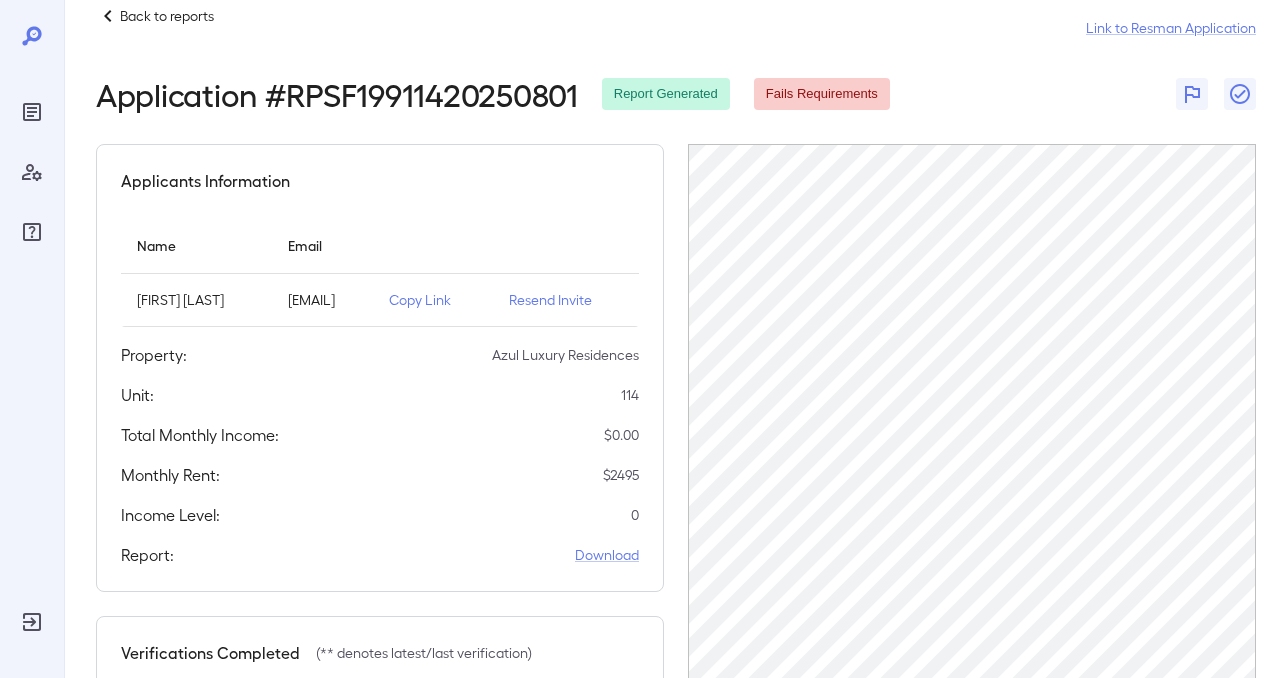 scroll, scrollTop: 0, scrollLeft: 0, axis: both 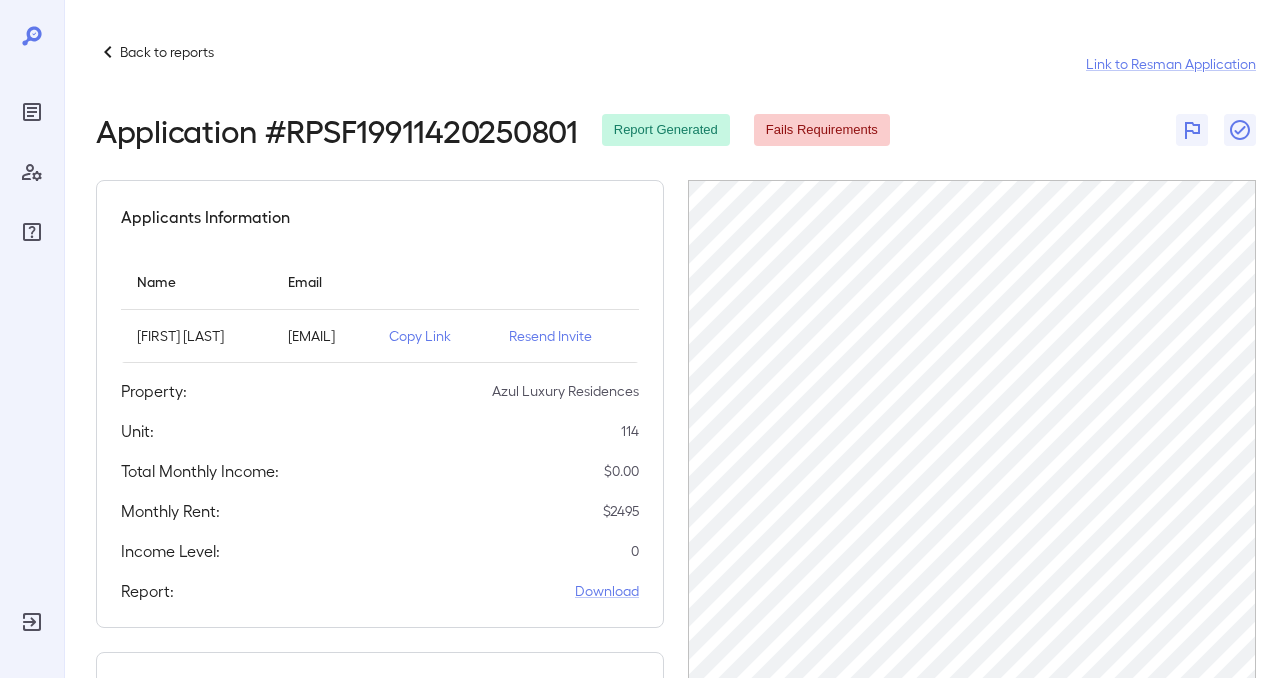 click on "Fails Requirements" at bounding box center (822, 130) 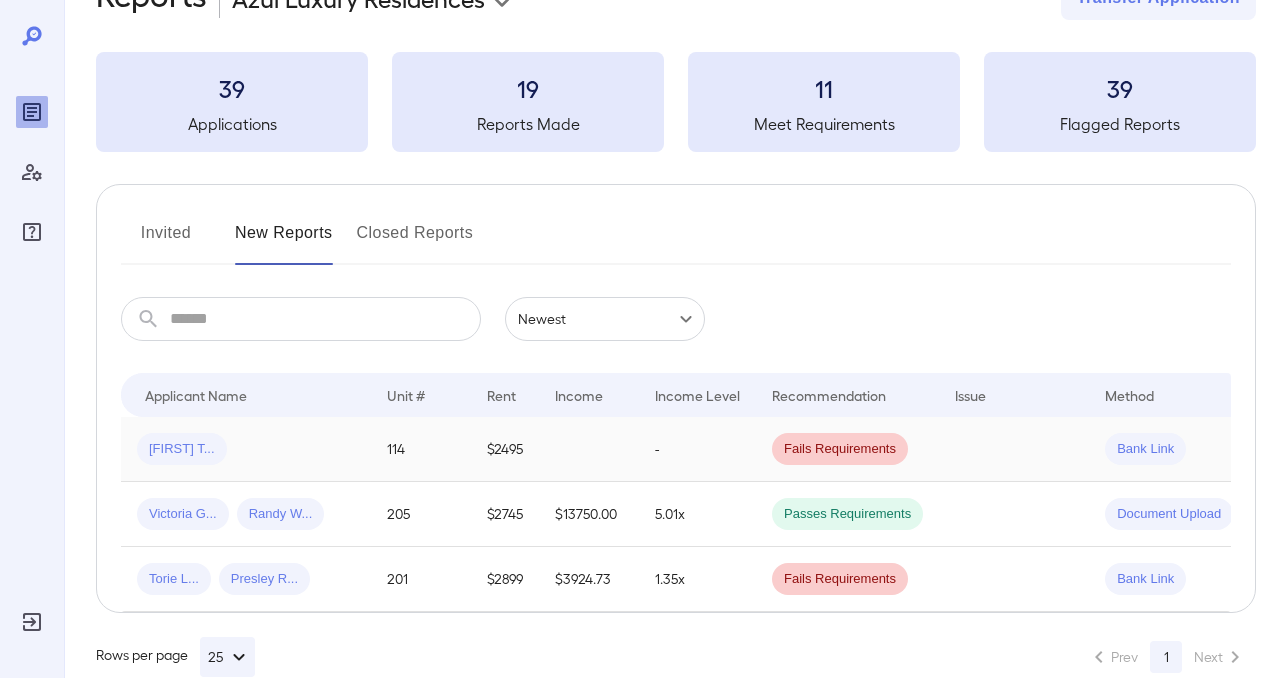 scroll, scrollTop: 103, scrollLeft: 0, axis: vertical 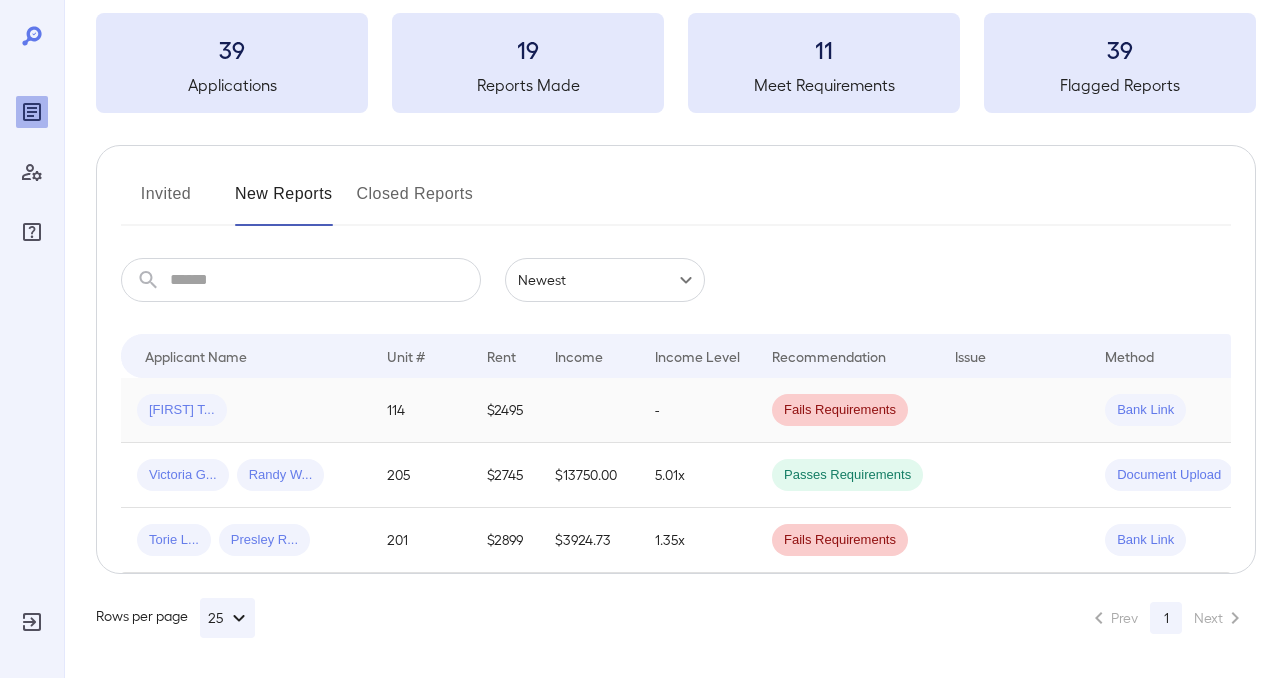 click on "Bank Link" at bounding box center (1145, 410) 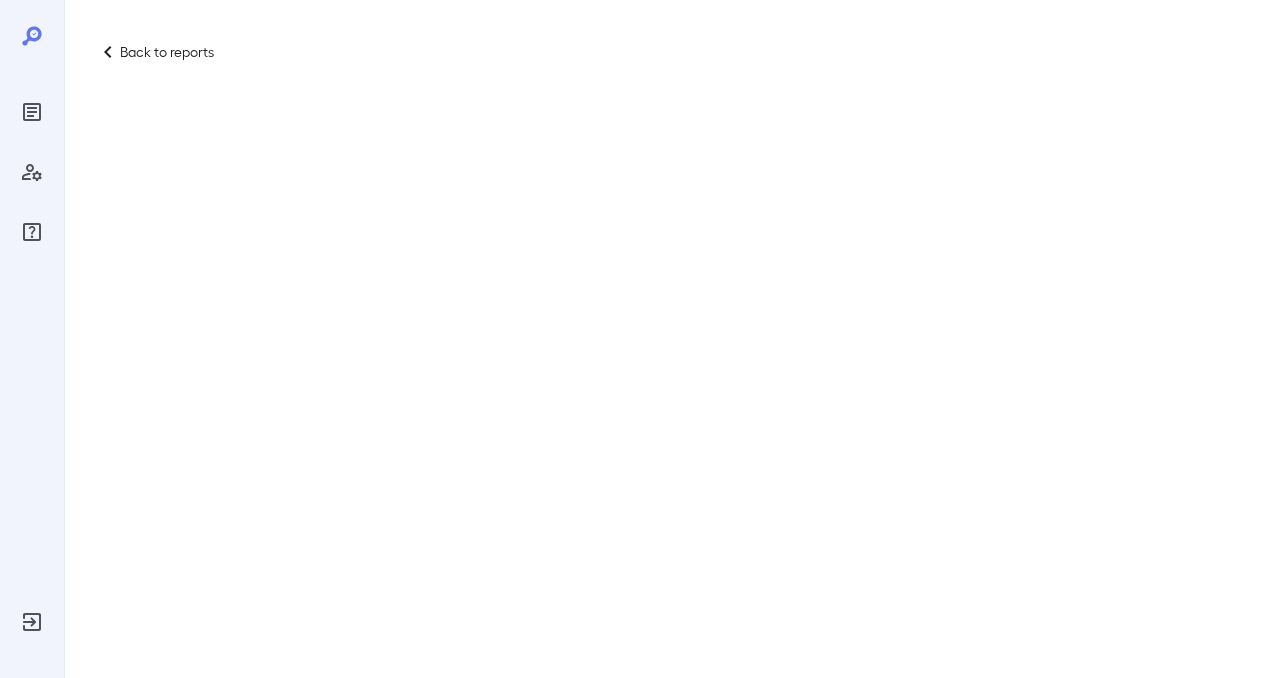 scroll, scrollTop: 0, scrollLeft: 0, axis: both 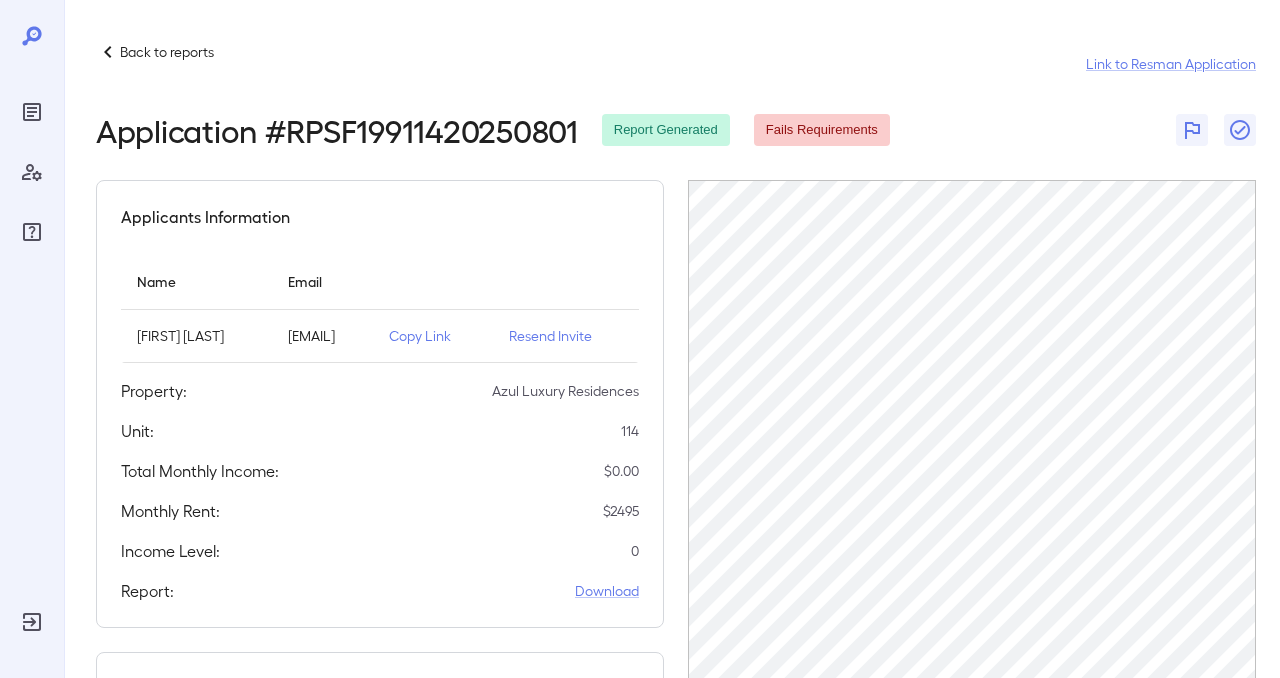 click on "Back to reports Link to Resman Application Application # RPSF19911420250801 Report Generated Fails Requirements" at bounding box center [676, 94] 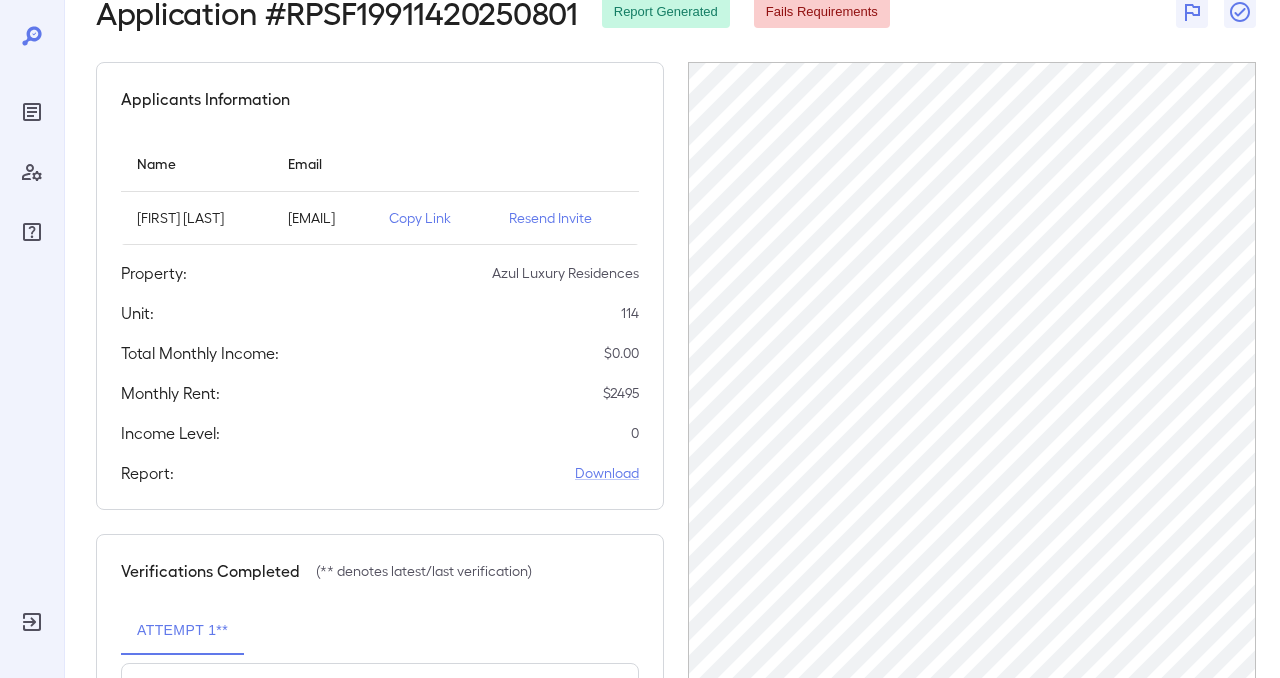 scroll, scrollTop: 0, scrollLeft: 0, axis: both 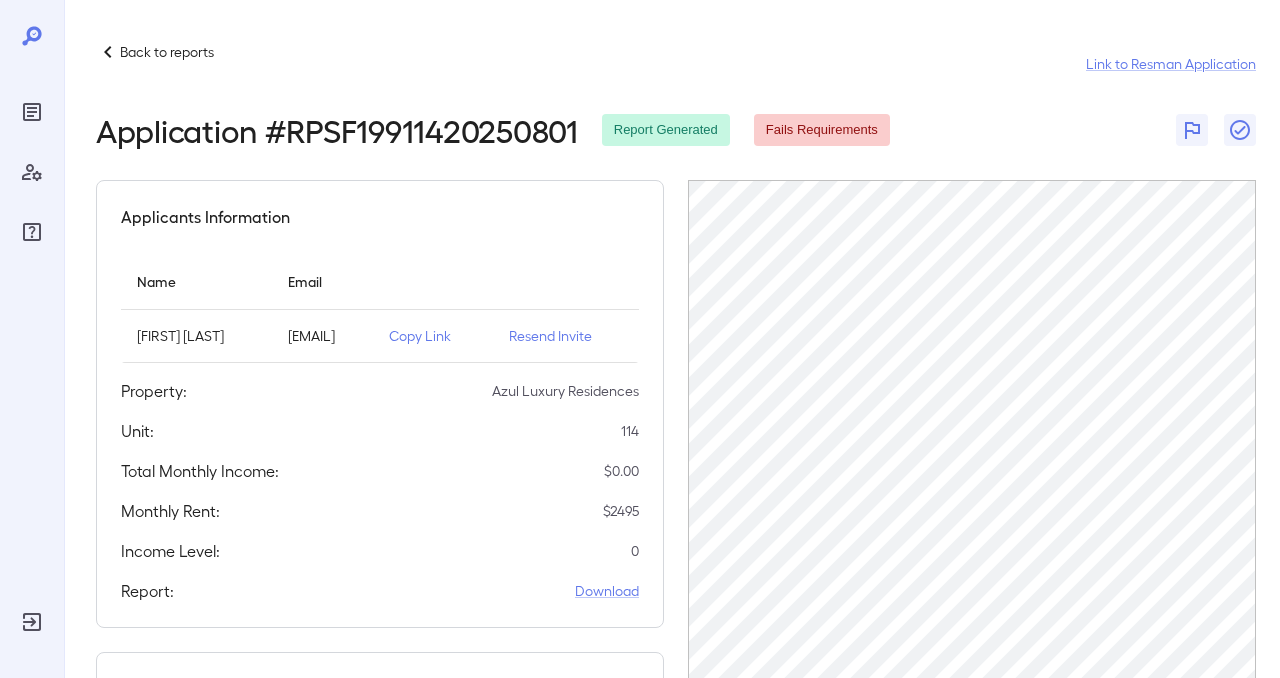 click on "Back to reports Link to Resman Application" at bounding box center [676, 64] 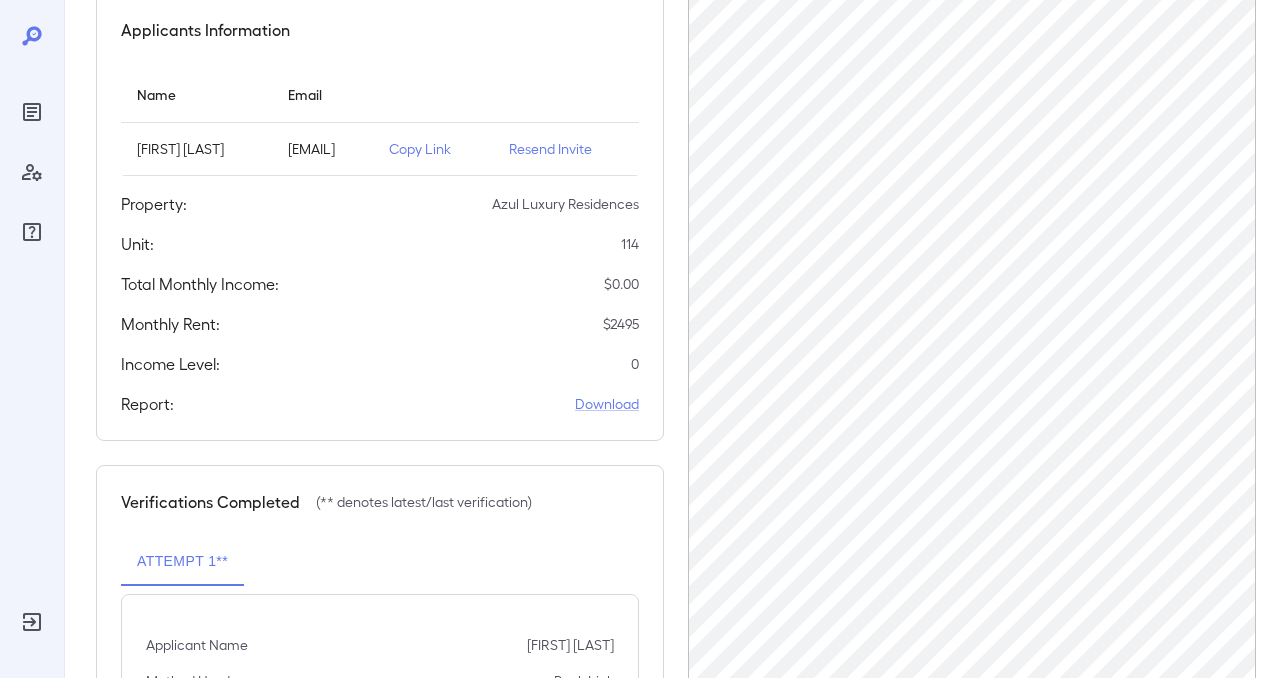 scroll, scrollTop: 192, scrollLeft: 0, axis: vertical 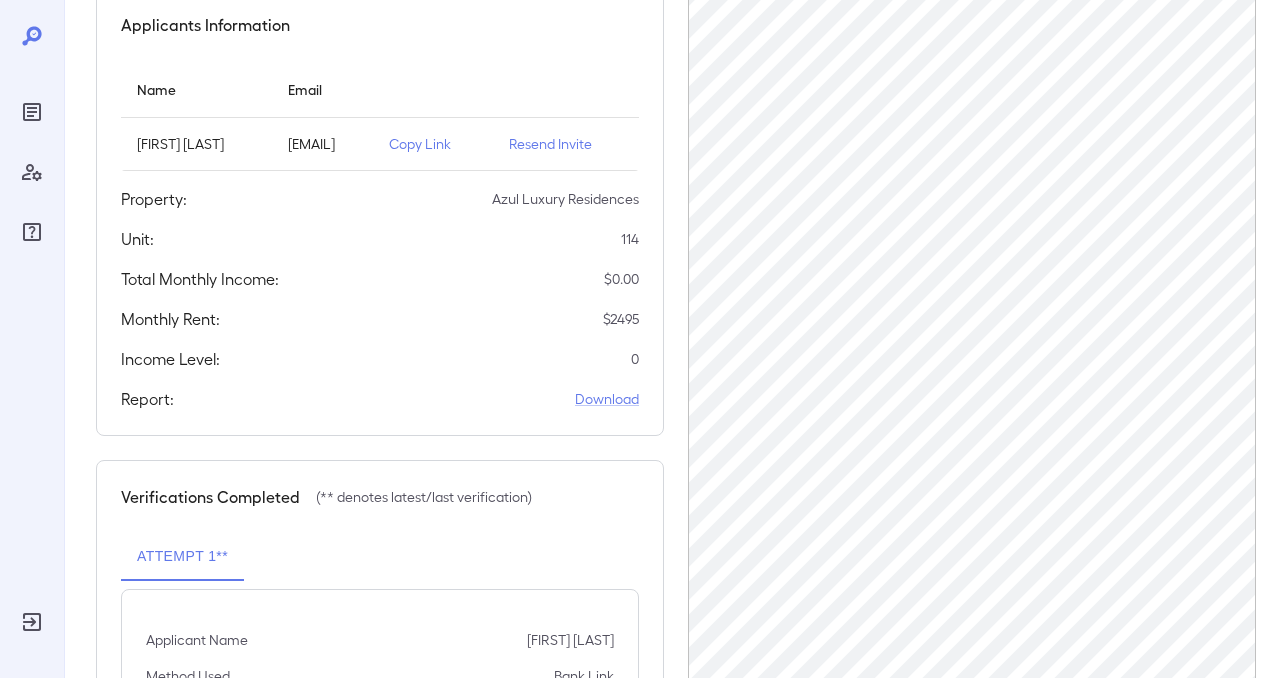 drag, startPoint x: 558, startPoint y: 43, endPoint x: 558, endPoint y: 24, distance: 19 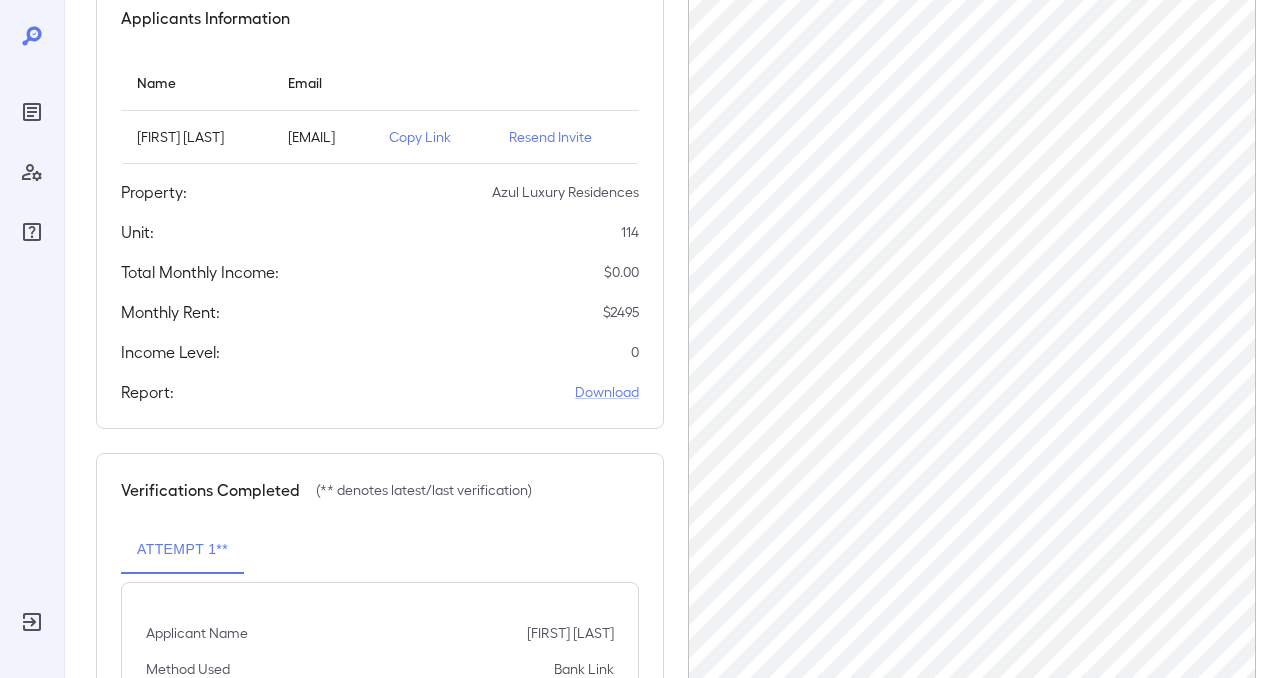 scroll, scrollTop: 0, scrollLeft: 0, axis: both 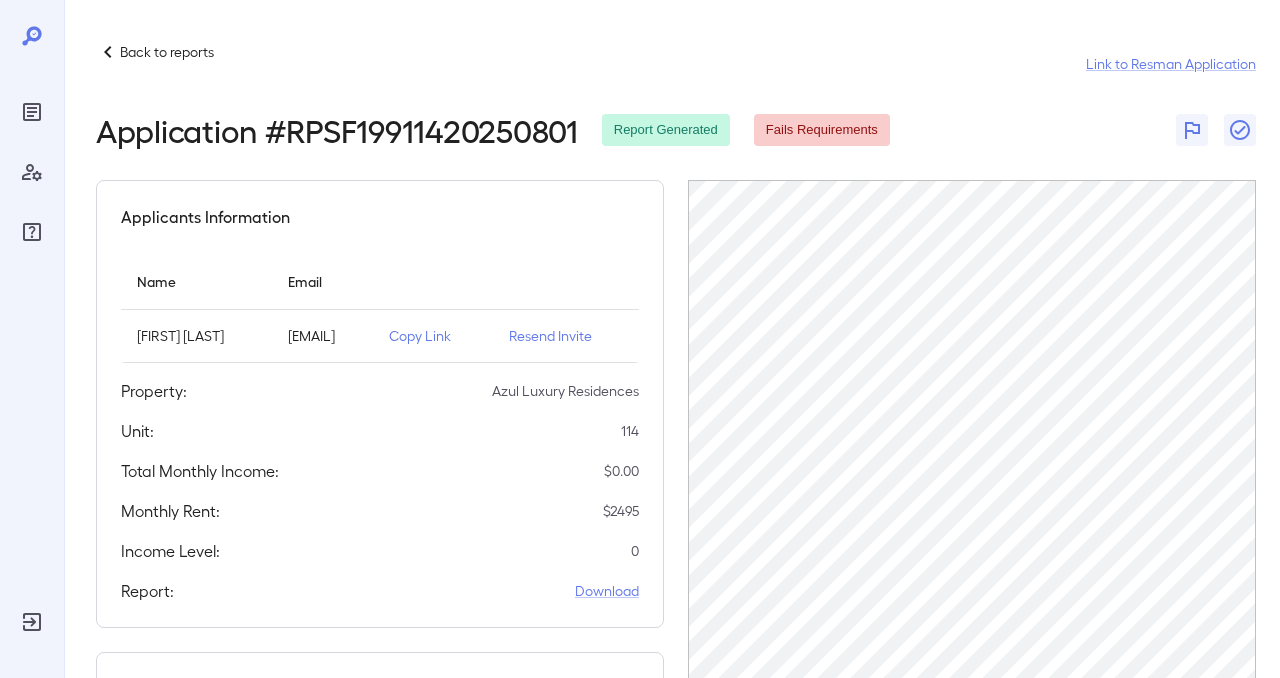 click on "Back to reports Link to Resman Application Application # RPSF19911420250801 Report Generated Fails Requirements Applicants Information Name Email Jess Taylor Crawford jessetaylor2713@gmail.com Copy Link Resend Invite Property:   Azul Luxury Residences Unit:   114 Total Monthly Income:   $ 0.00 Monthly Rent:   $ 2495 Income Level:   0 Report:   Download Verifications Completed (** denotes latest/last verification) Attempt 1** Applicant Name Jess Taylor Crawford Method Used Bank Link Verification Date 08/01/2025" at bounding box center (672, 512) 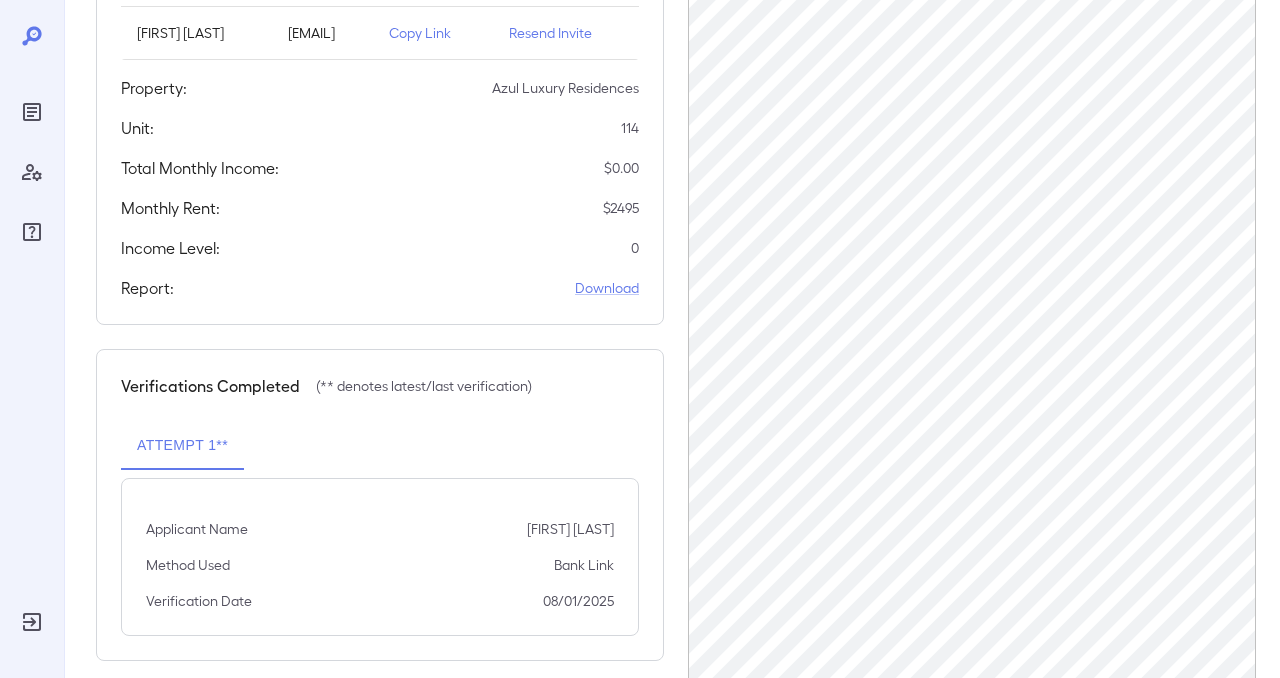 scroll, scrollTop: 310, scrollLeft: 0, axis: vertical 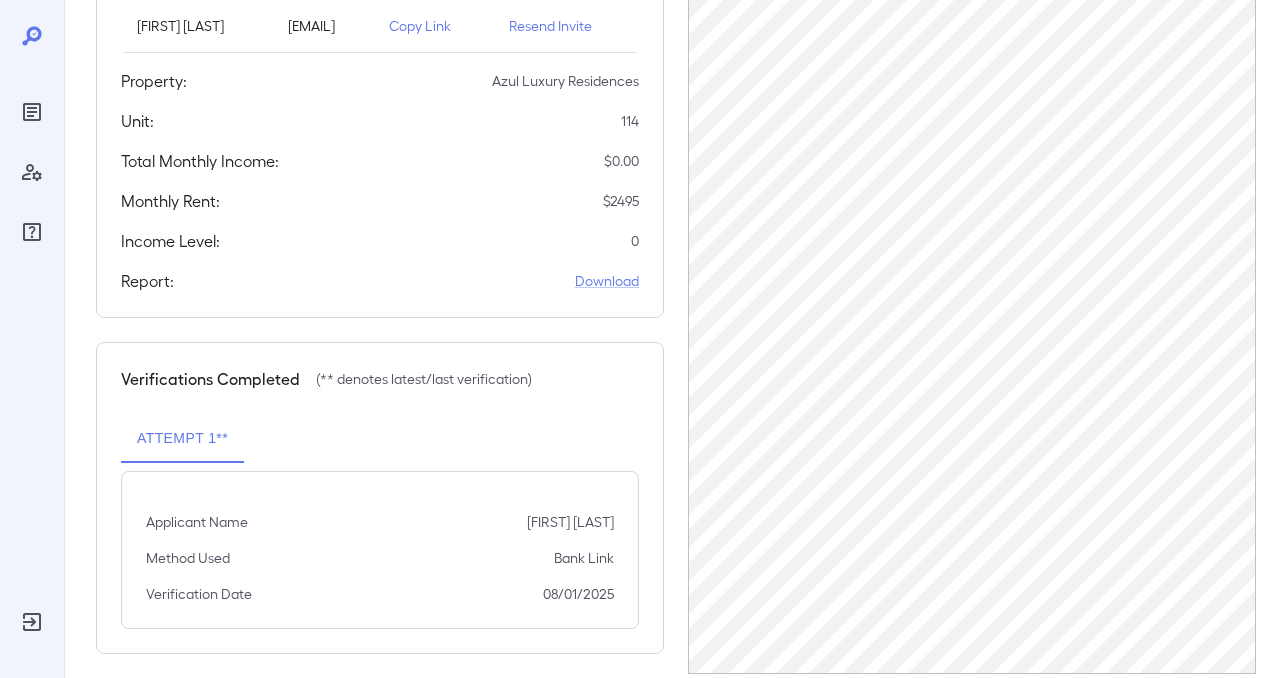click on "Copy Link" at bounding box center [433, 26] 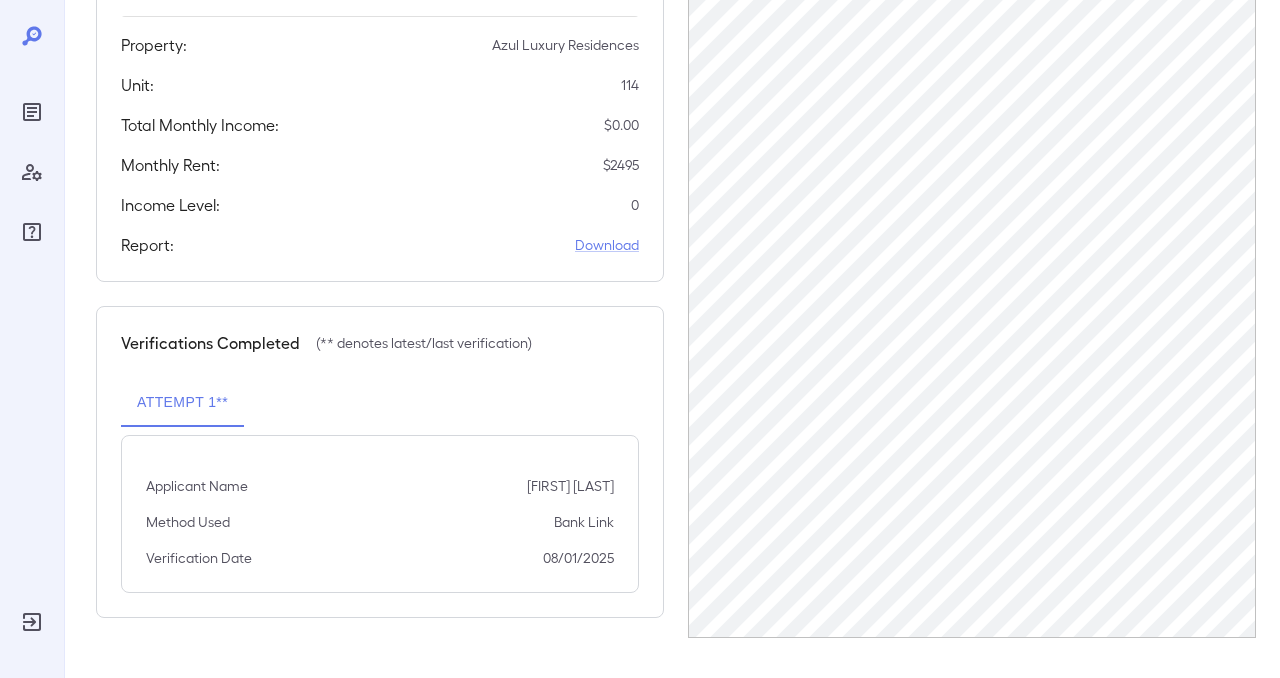scroll, scrollTop: 0, scrollLeft: 0, axis: both 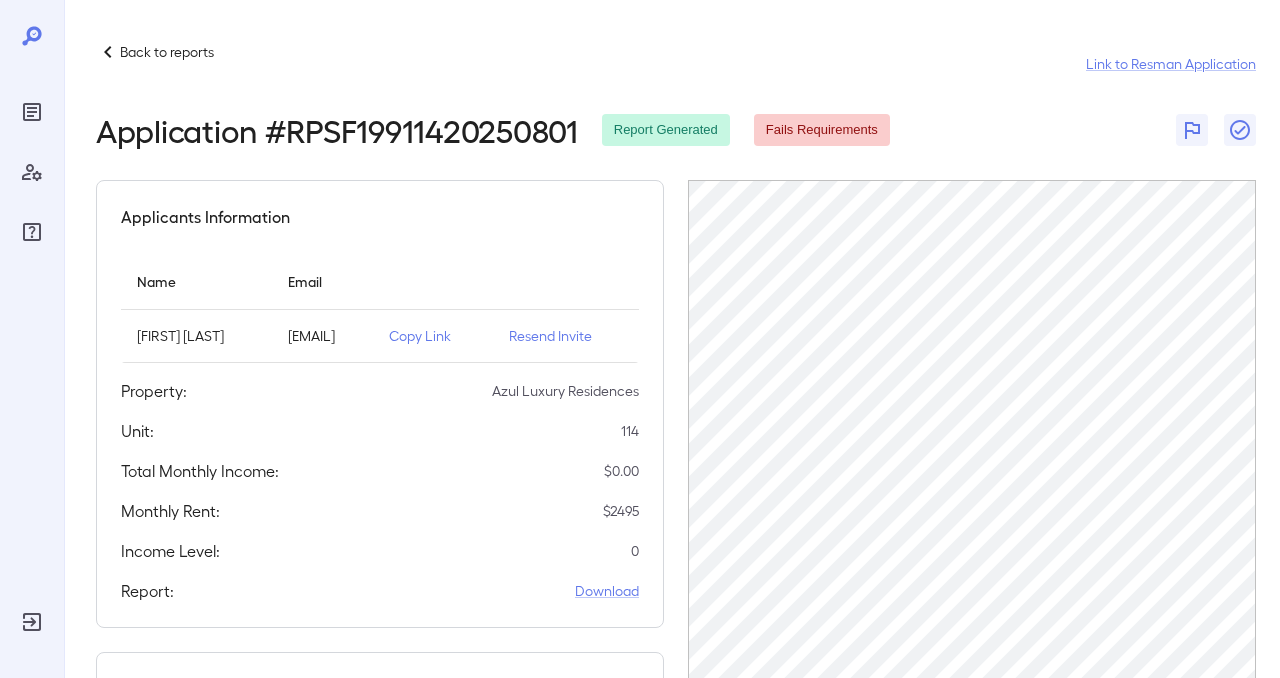 click 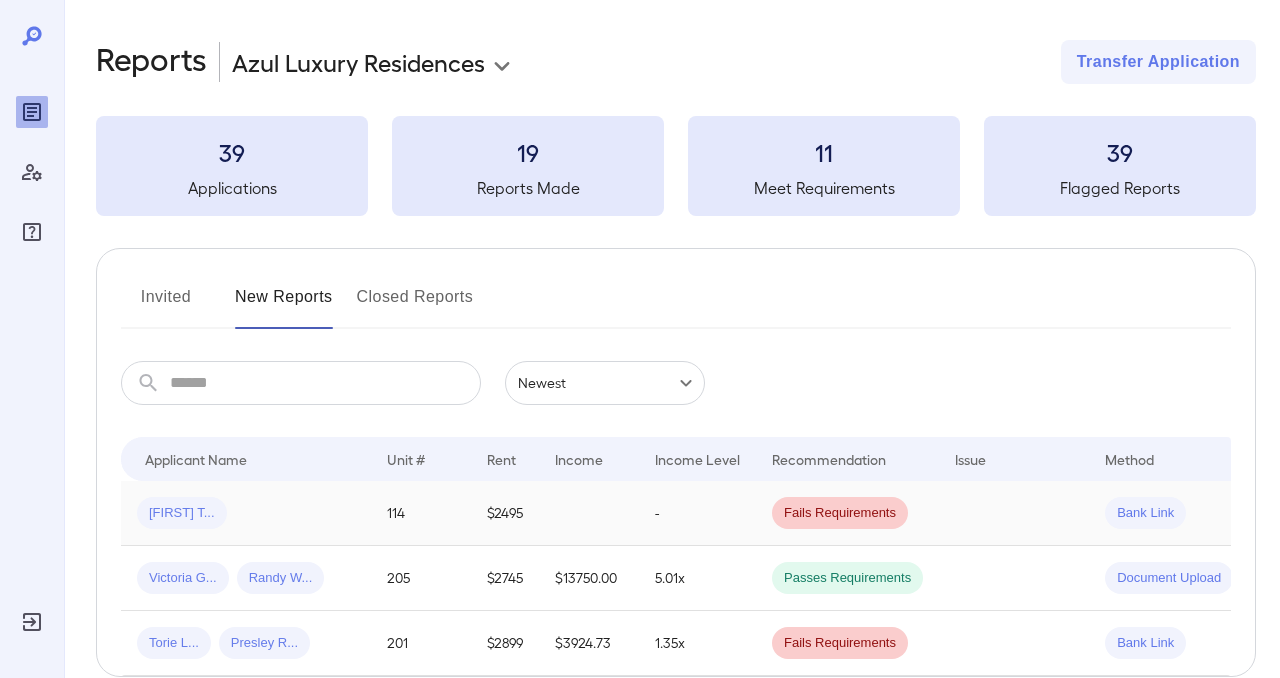 click on "[FIRST] [LAST]" at bounding box center [182, 513] 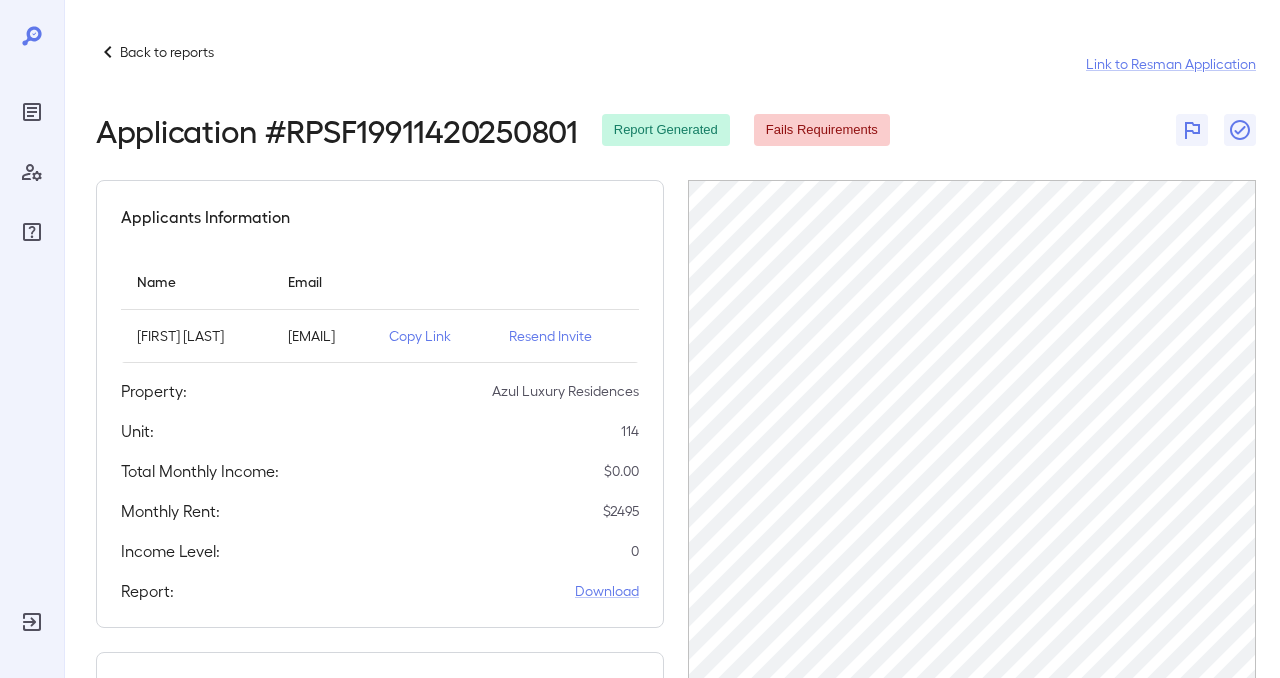 click on "Applicants Information Name Email Jess Taylor Crawford jessetaylor2713@gmail.com Copy Link Resend Invite Property:   Azul Luxury Residences Unit:   114 Total Monthly Income:   $ 0.00 Monthly Rent:   $ 2495 Income Level:   0 Report:   Download" at bounding box center (380, 404) 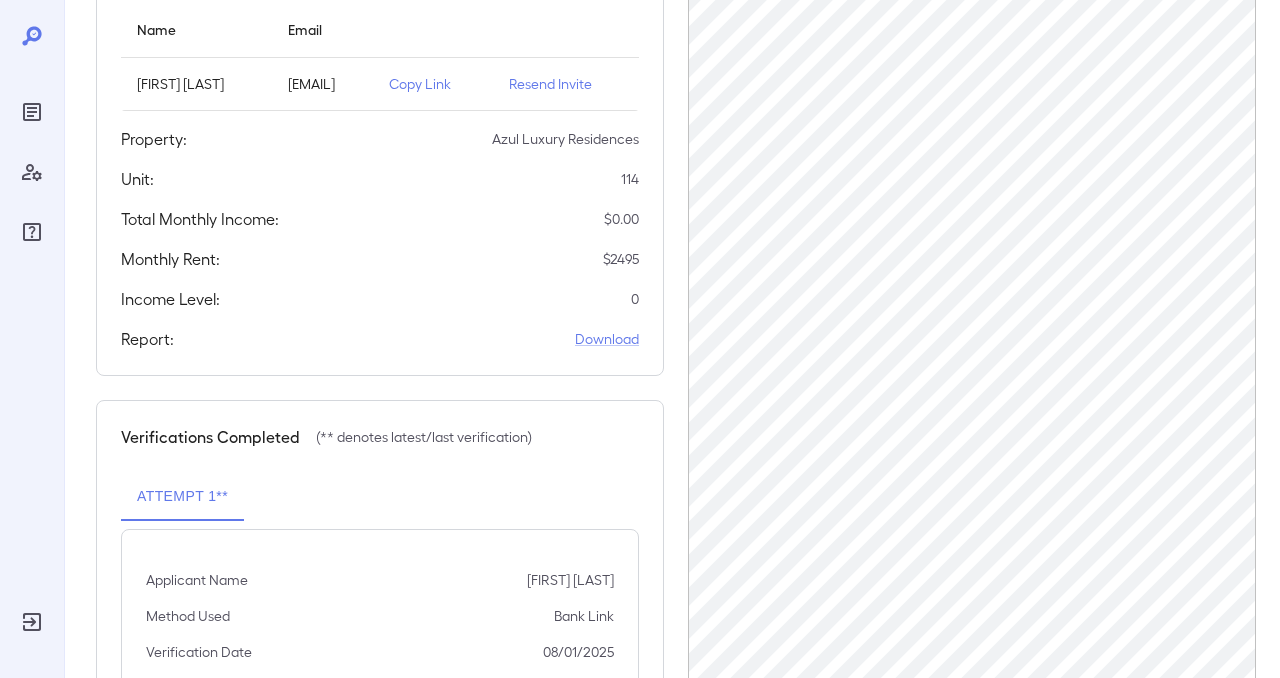 scroll, scrollTop: 0, scrollLeft: 0, axis: both 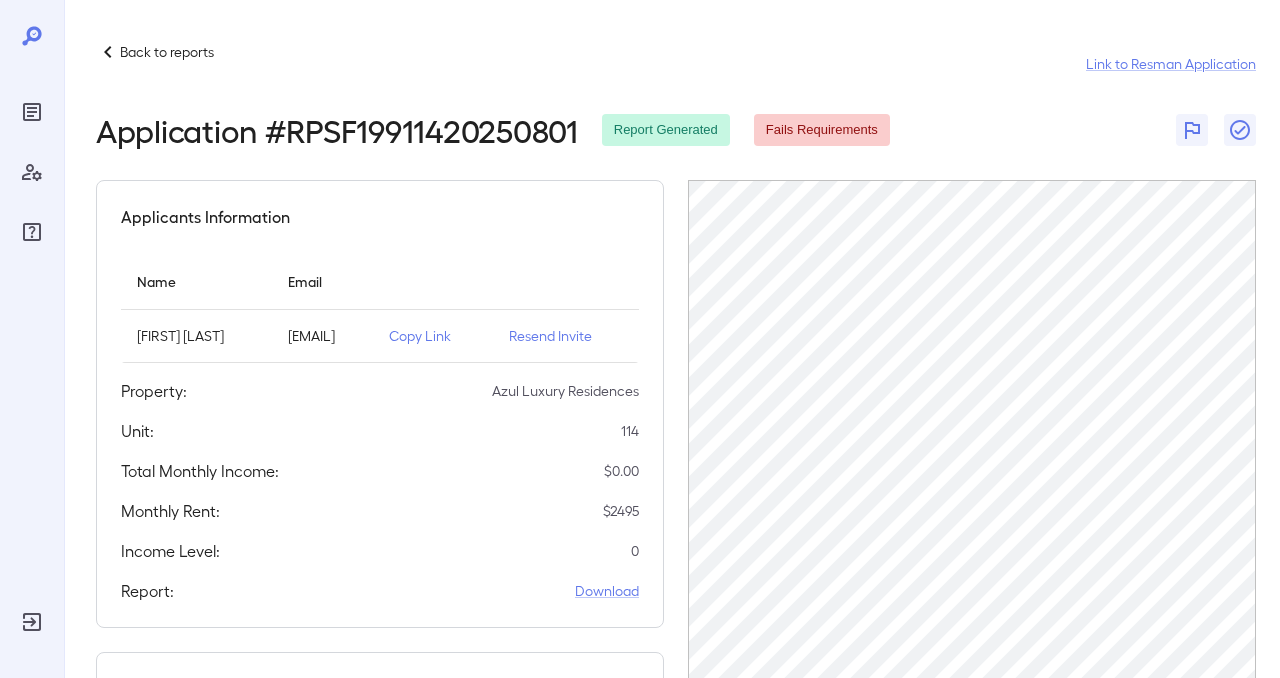 click on "Back to reports Link to Resman Application Application # RPSF19911420250801 Report Generated Fails Requirements" at bounding box center (676, 94) 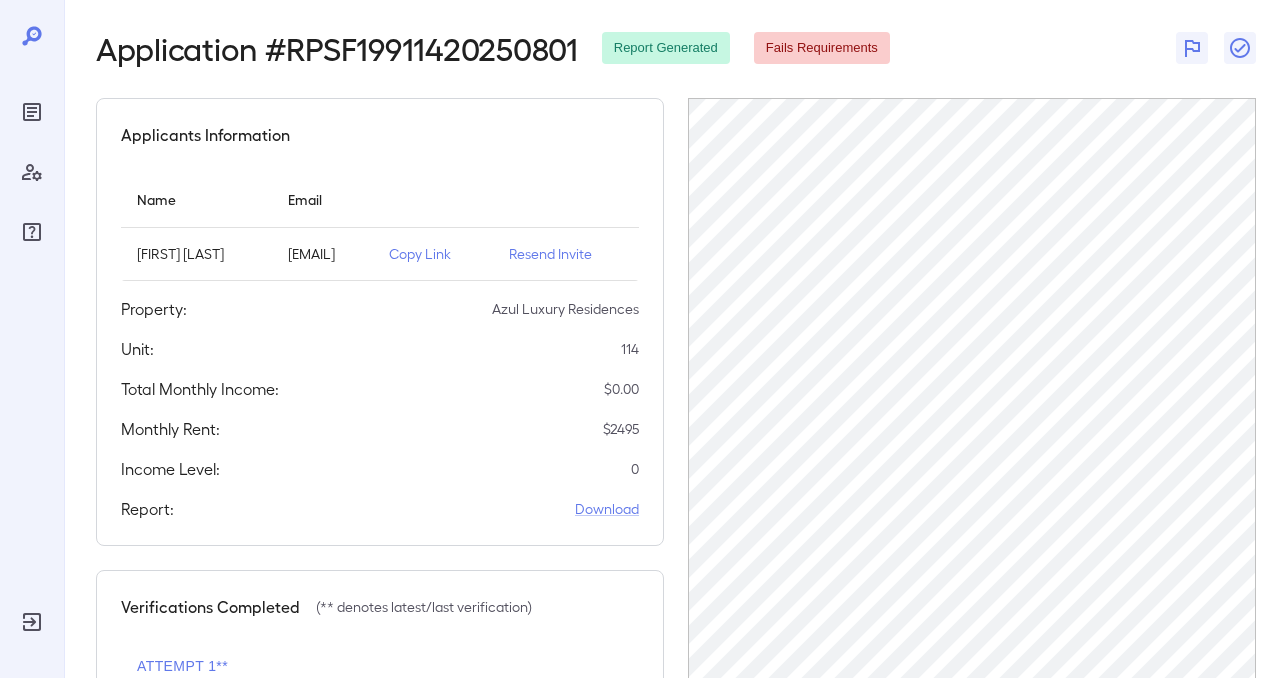 scroll, scrollTop: 0, scrollLeft: 0, axis: both 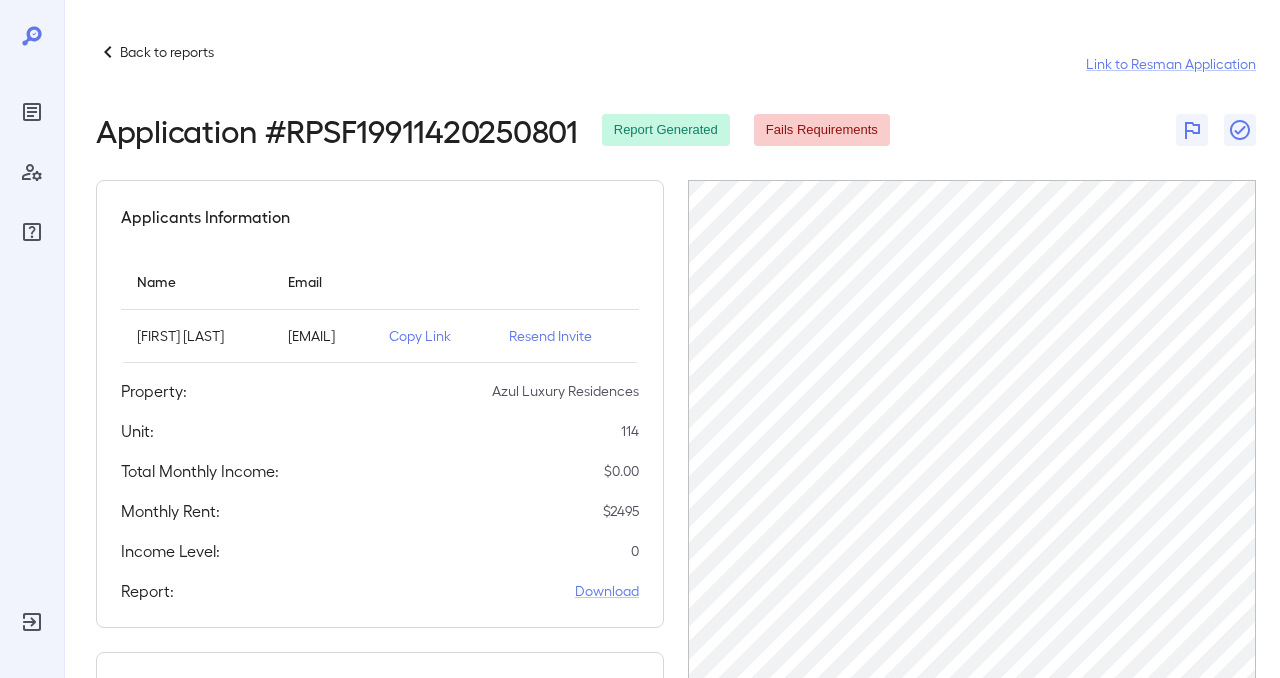 click on "Back to reports" at bounding box center (167, 52) 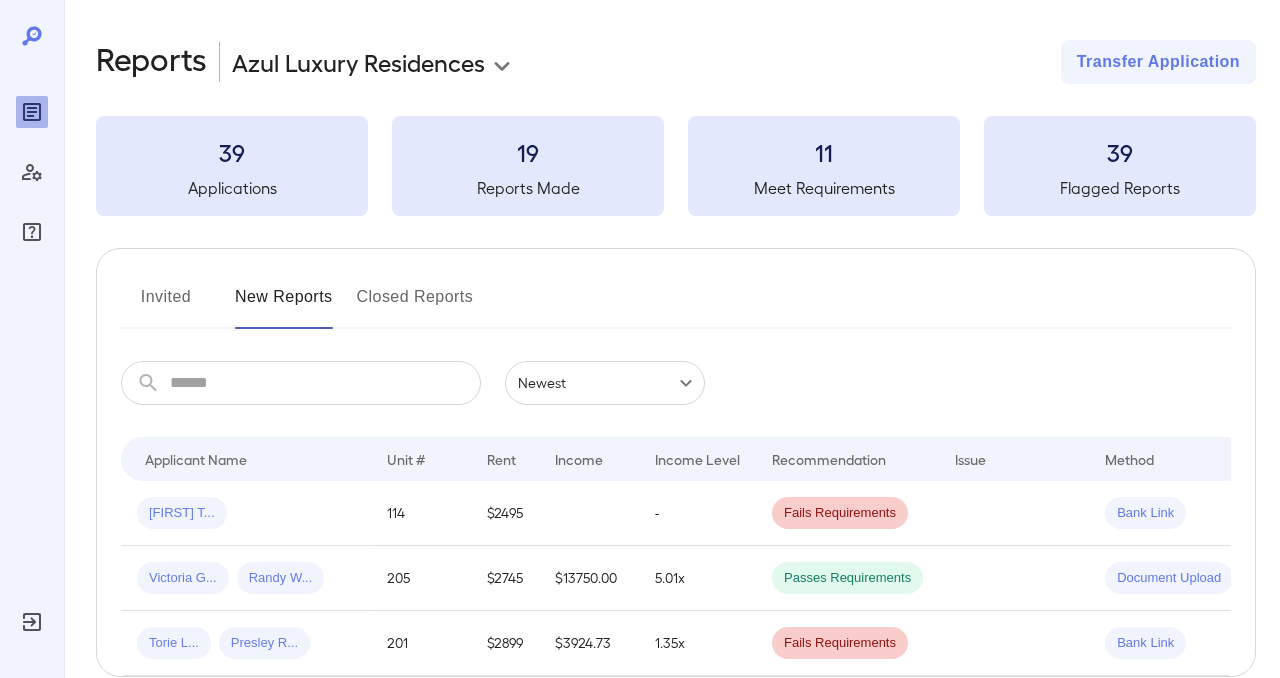 click on "[FIRST] [LAST]" at bounding box center (182, 513) 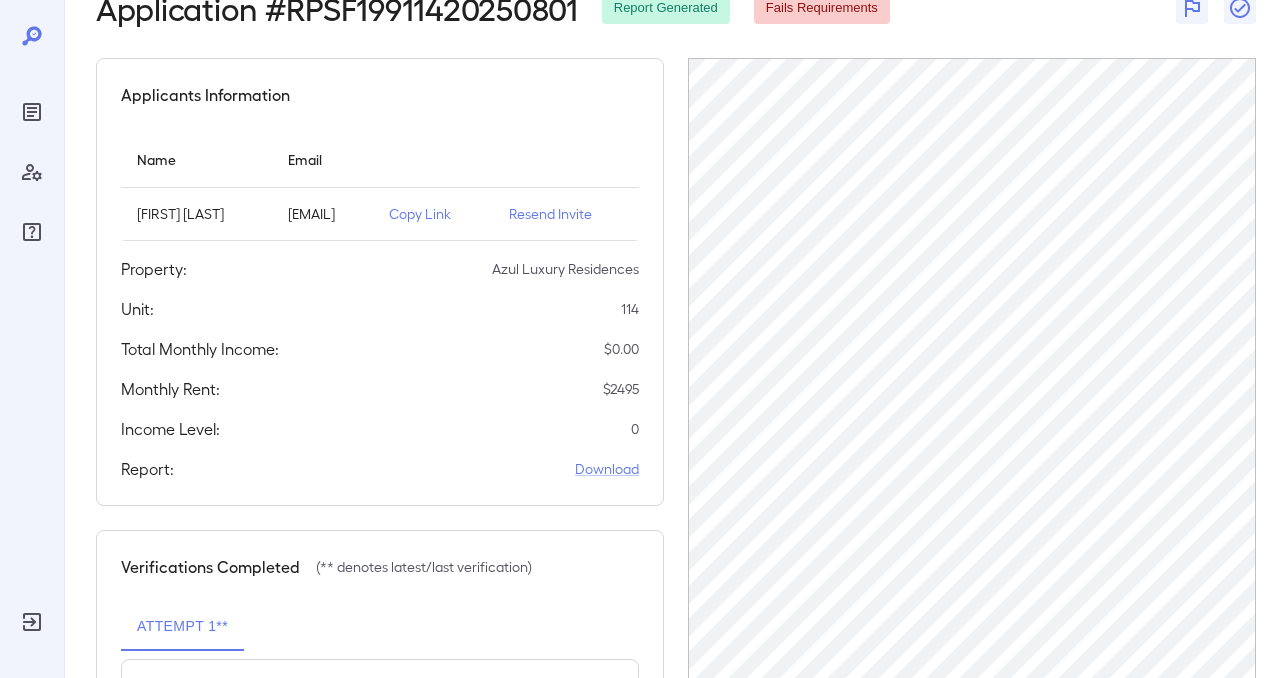 scroll, scrollTop: 0, scrollLeft: 0, axis: both 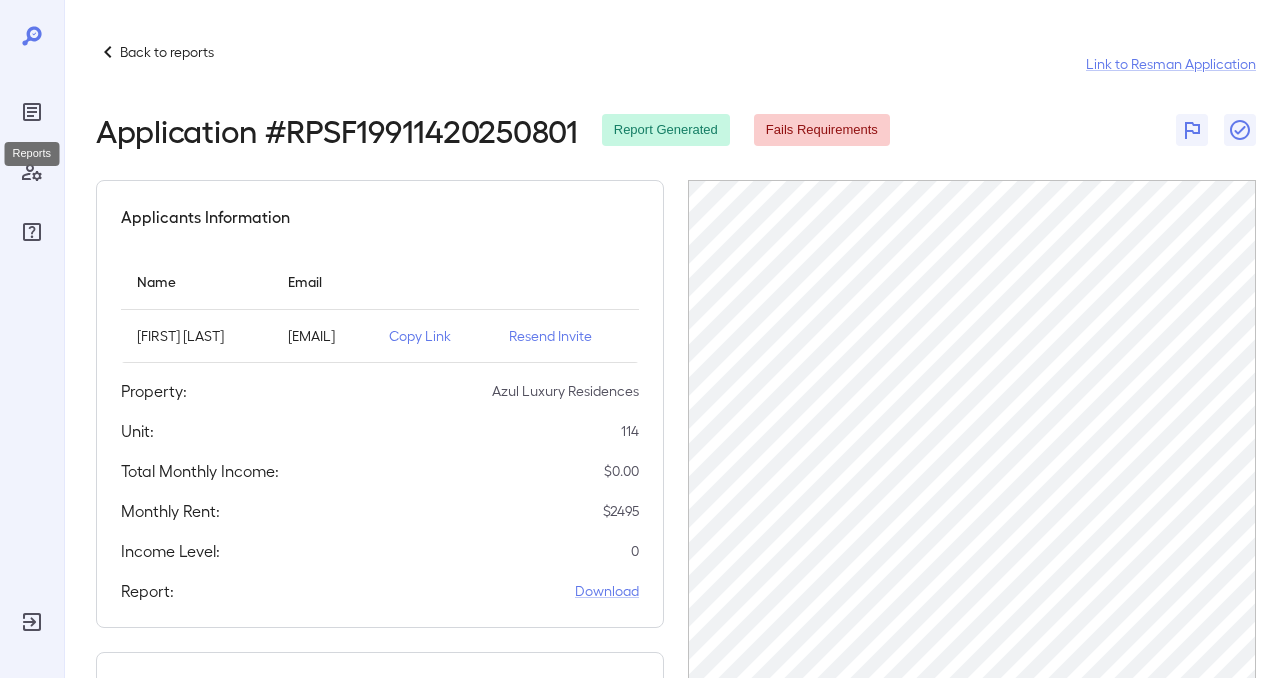 click 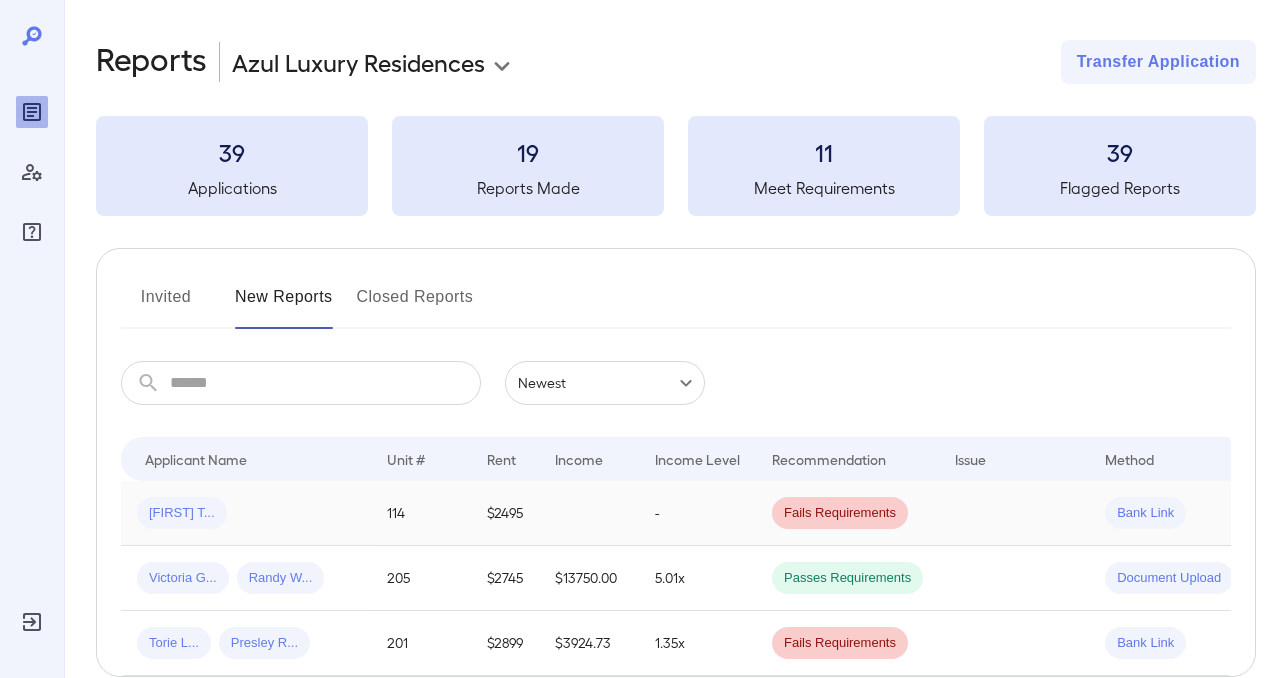 click on "[FIRST] [LAST]" at bounding box center [246, 513] 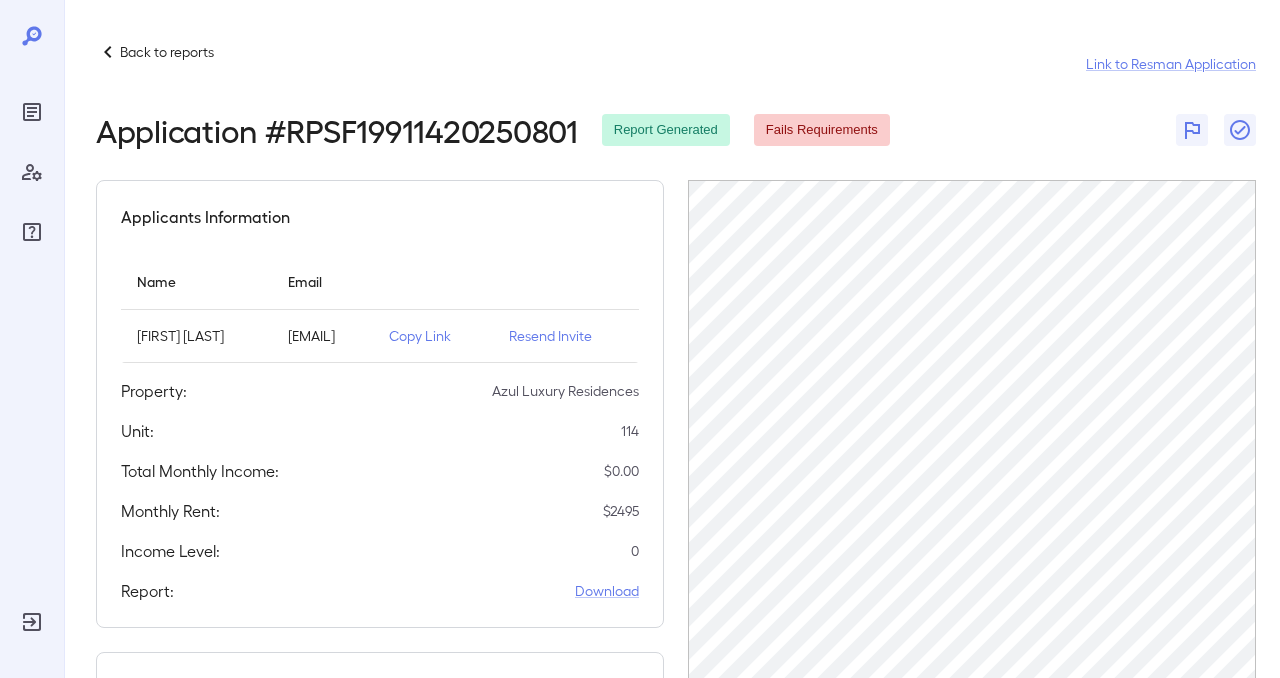 scroll, scrollTop: 158, scrollLeft: 0, axis: vertical 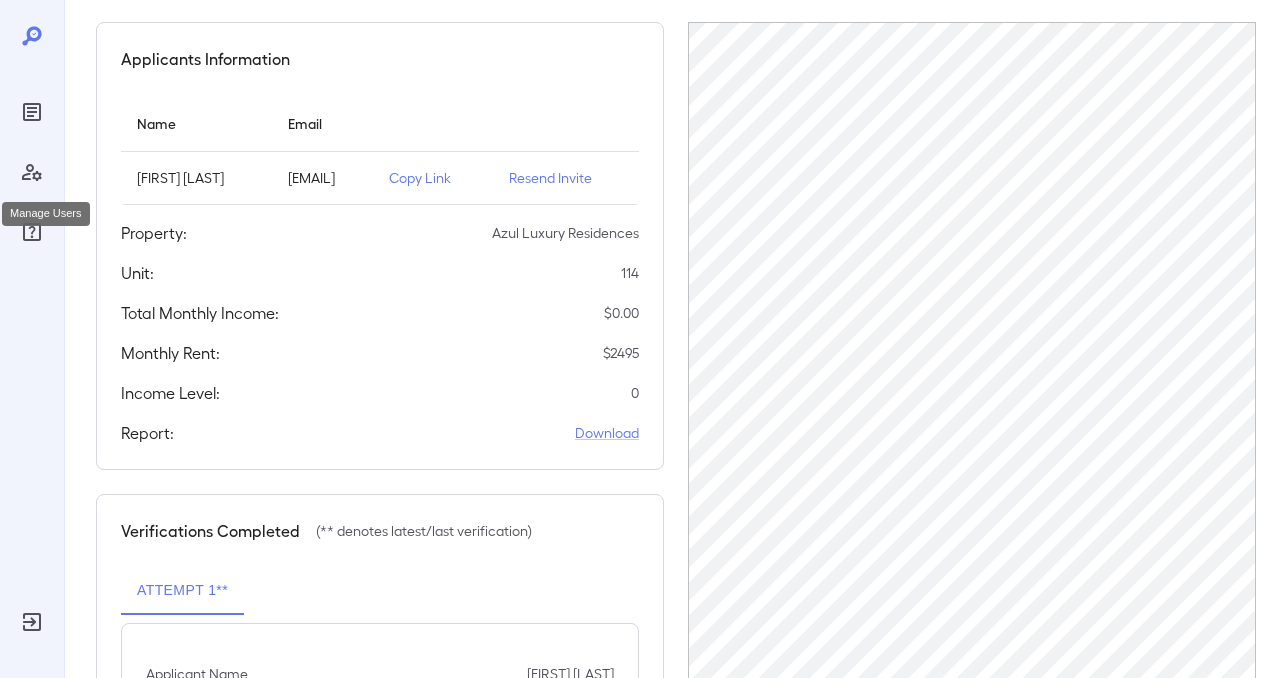 click at bounding box center [32, 172] 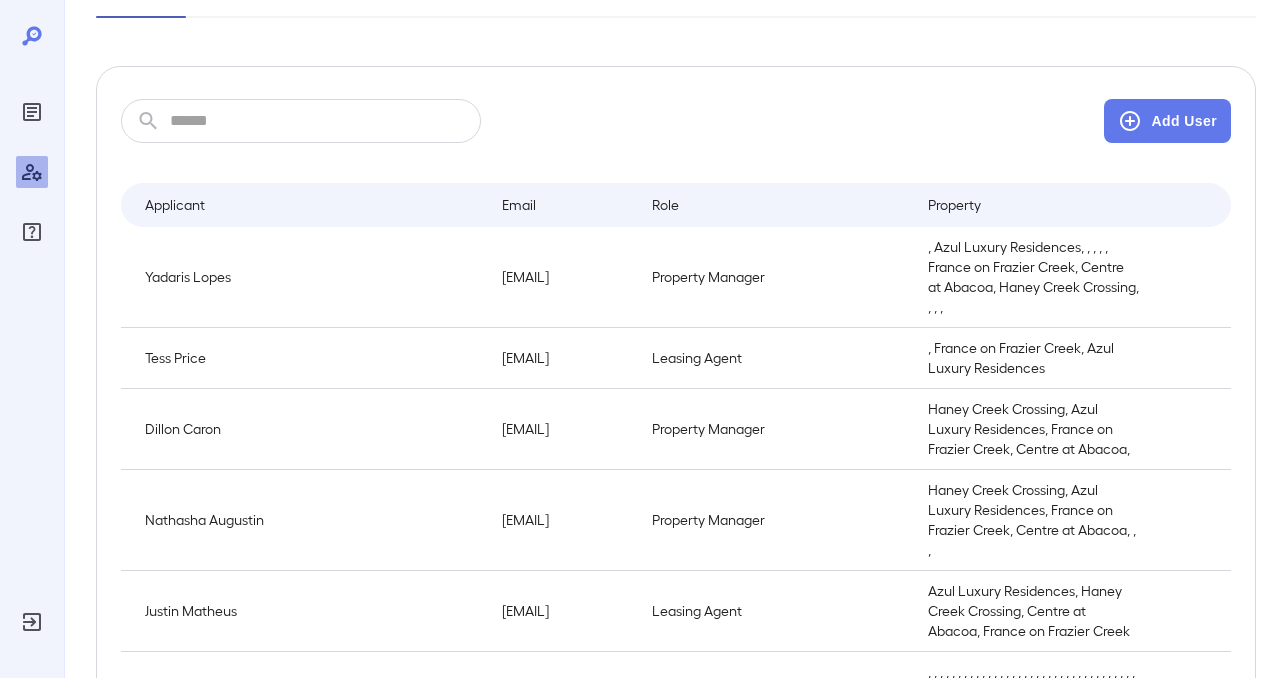 click 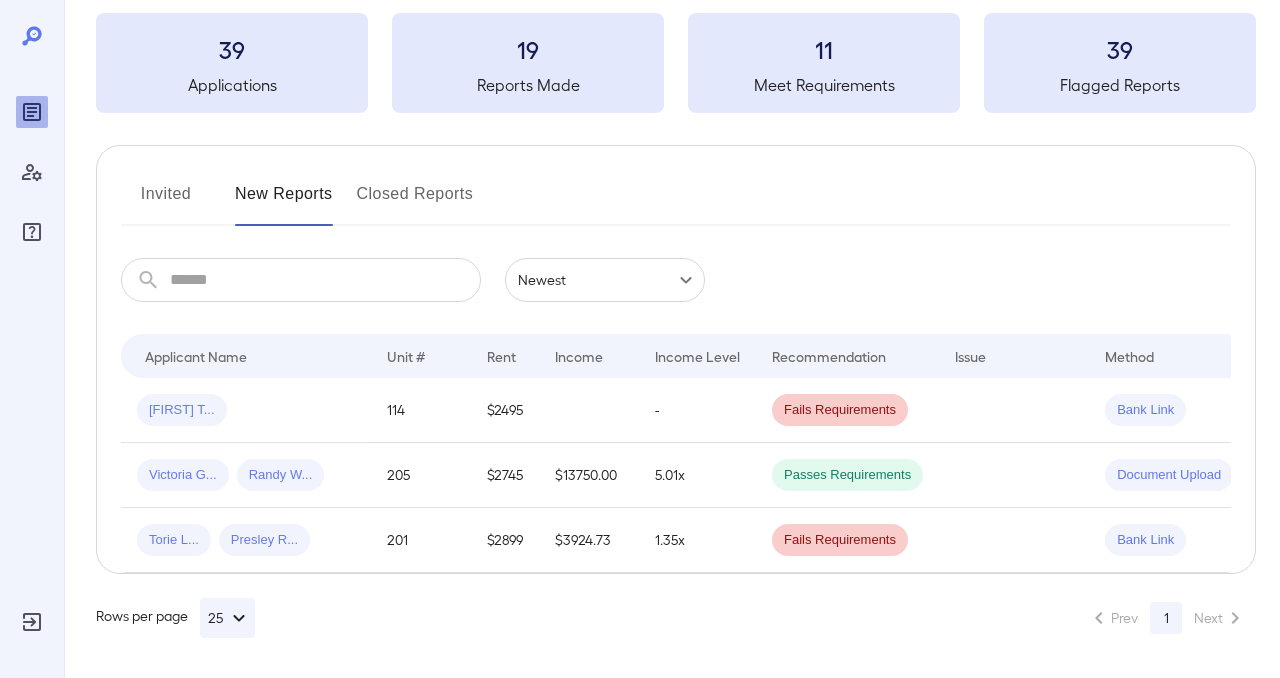 scroll, scrollTop: 103, scrollLeft: 0, axis: vertical 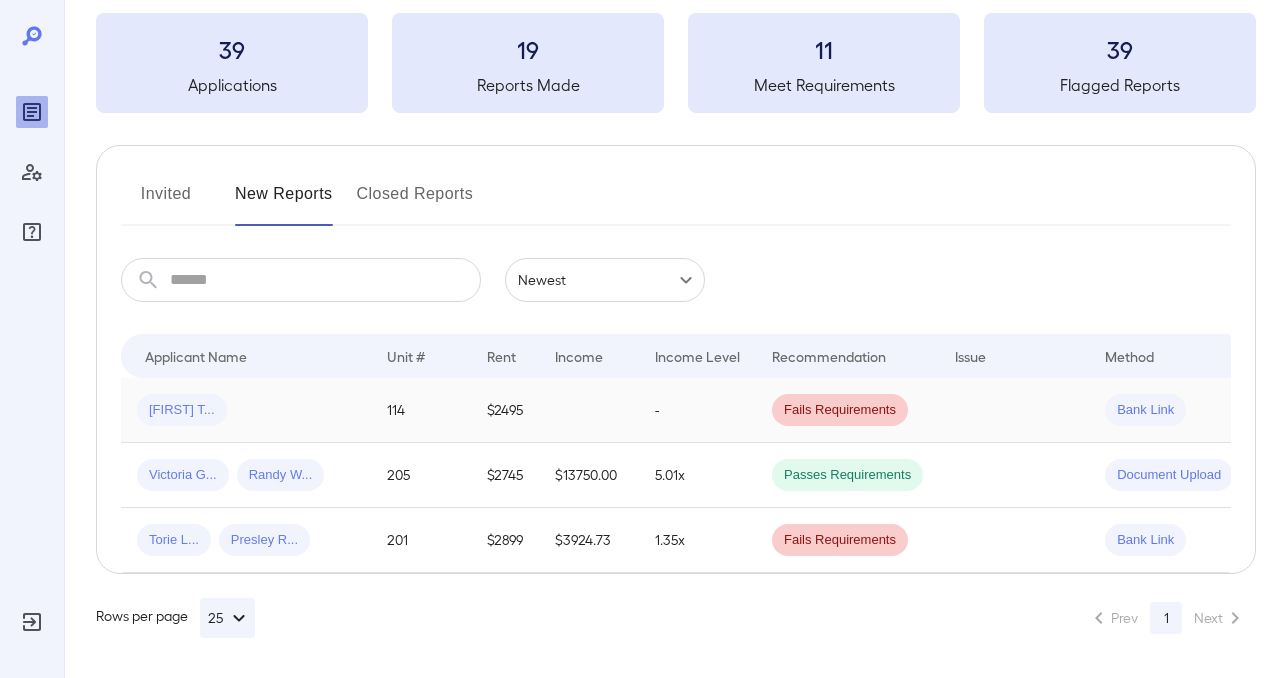click on "[FIRST] [LAST]" at bounding box center [182, 410] 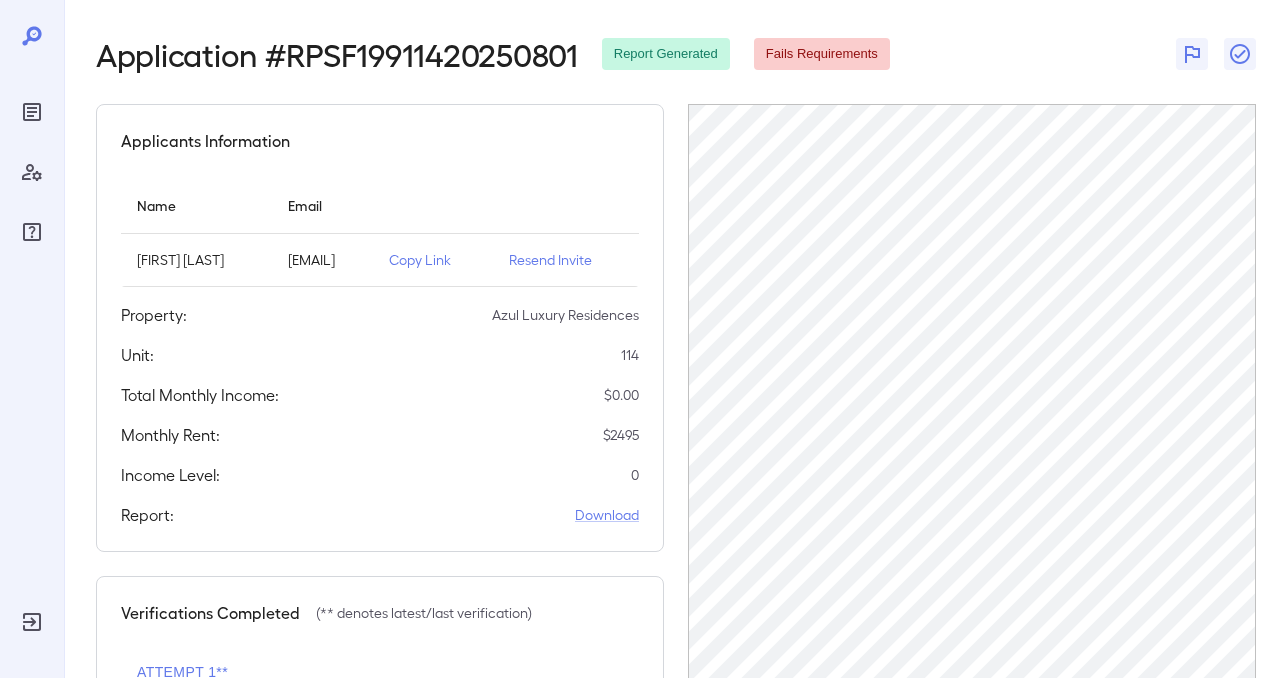 scroll, scrollTop: 0, scrollLeft: 0, axis: both 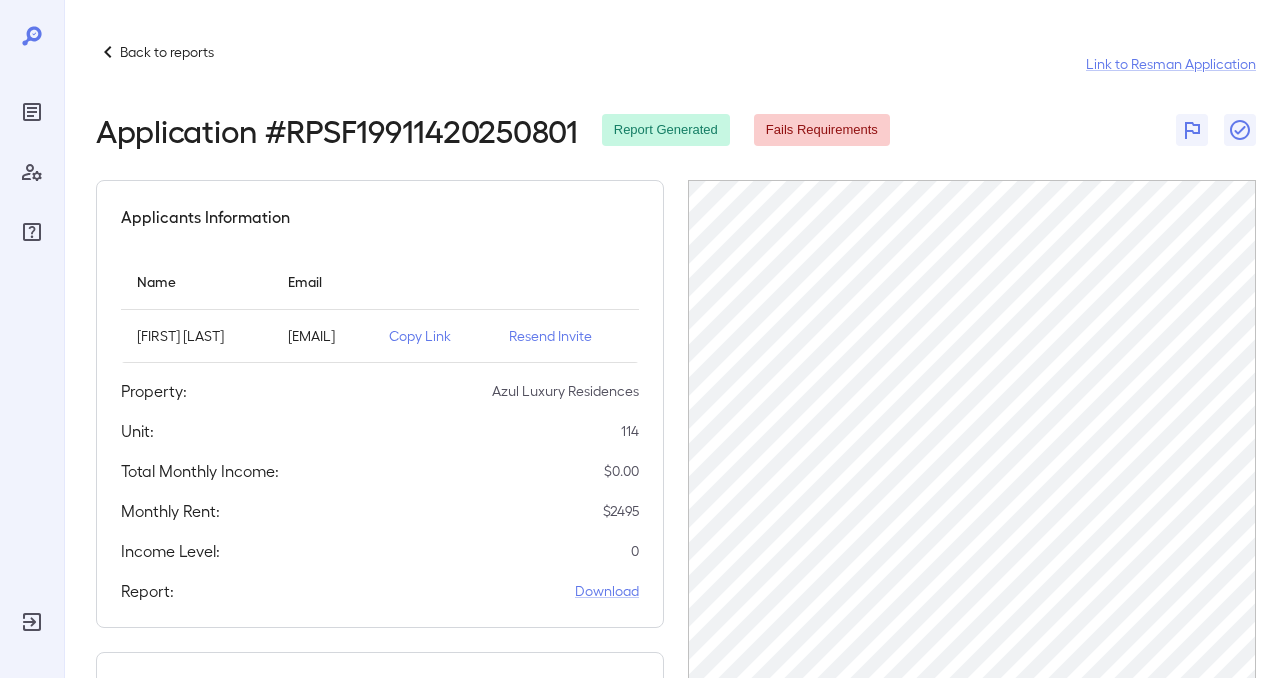 click on "Back to reports Link to Resman Application" at bounding box center (676, 64) 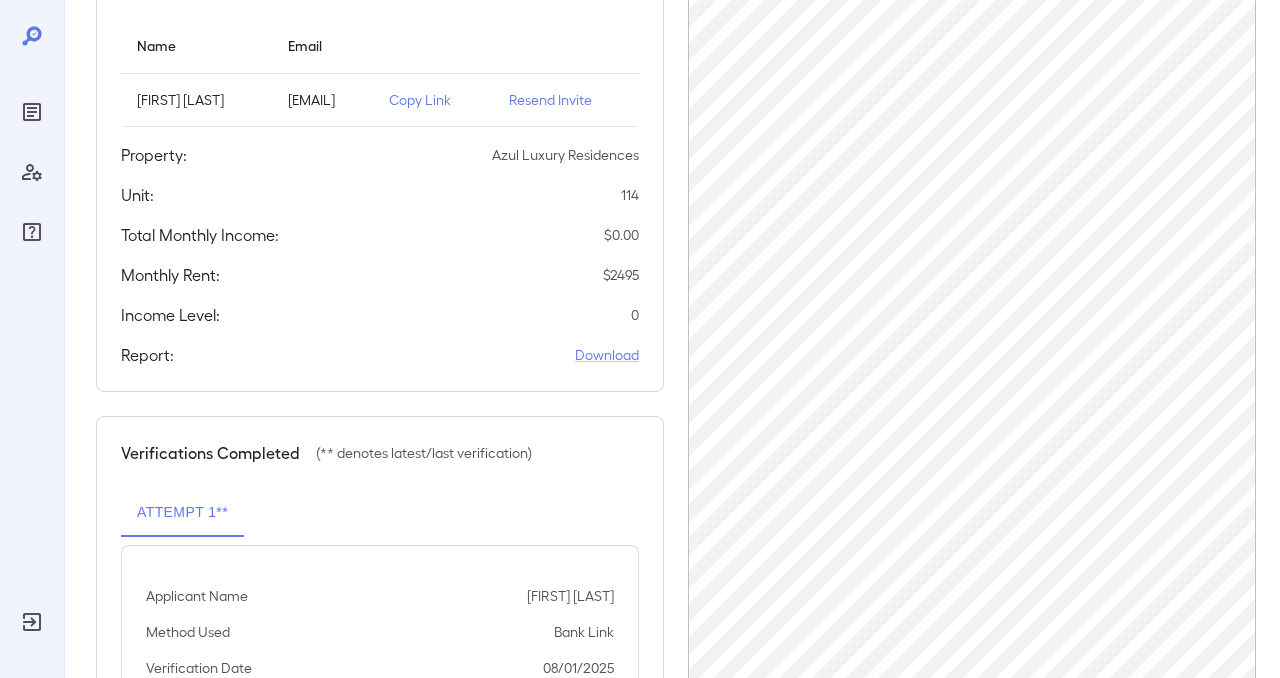 scroll, scrollTop: 0, scrollLeft: 0, axis: both 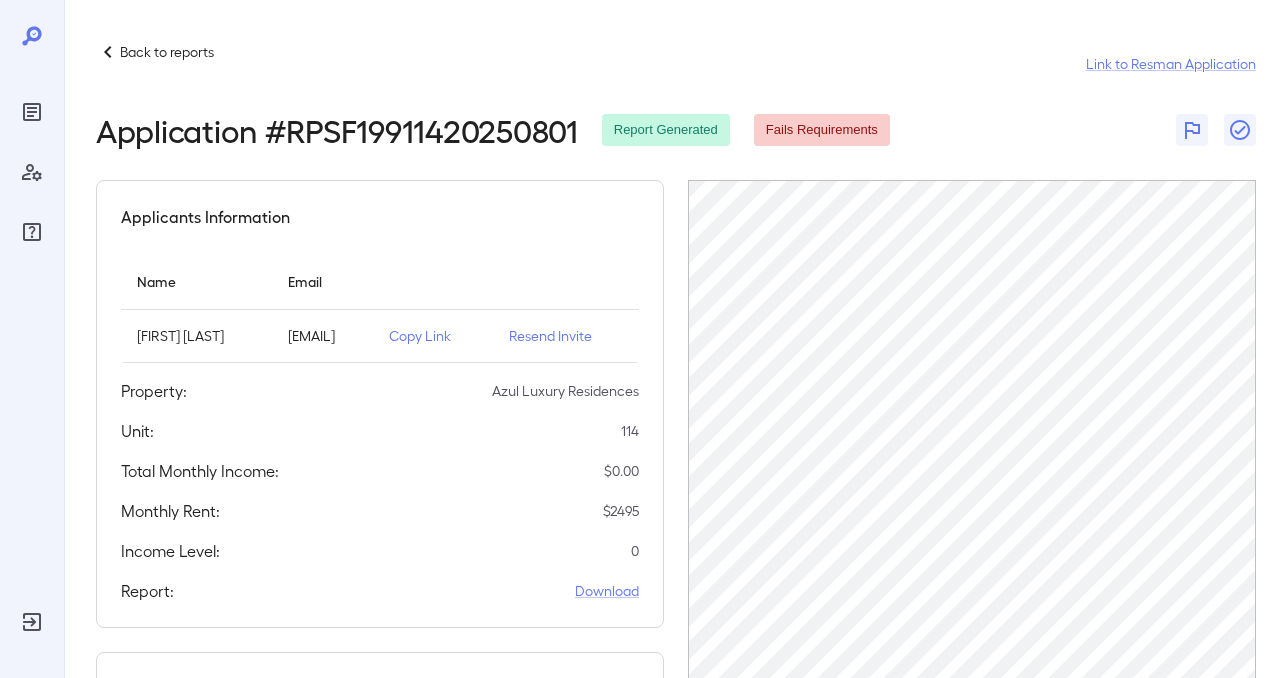 click on "Back to reports Link to Resman Application Application # RPSF19911420250801 Report Generated Fails Requirements" at bounding box center (676, 94) 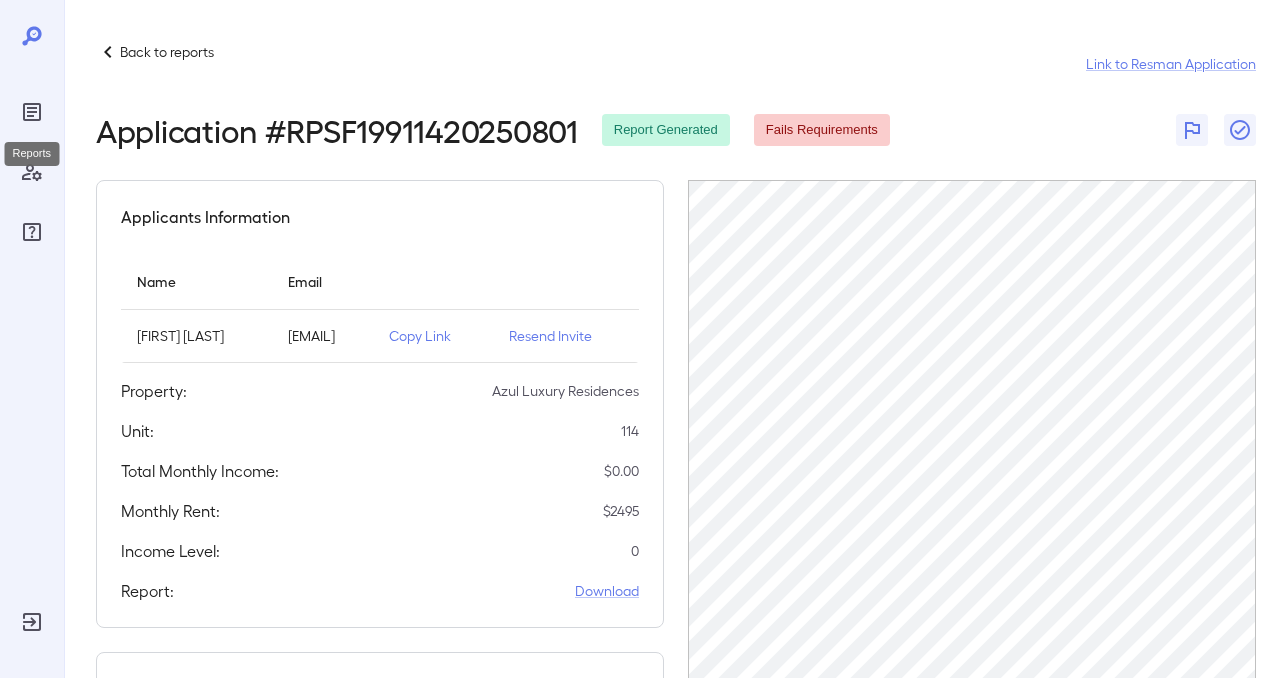 click 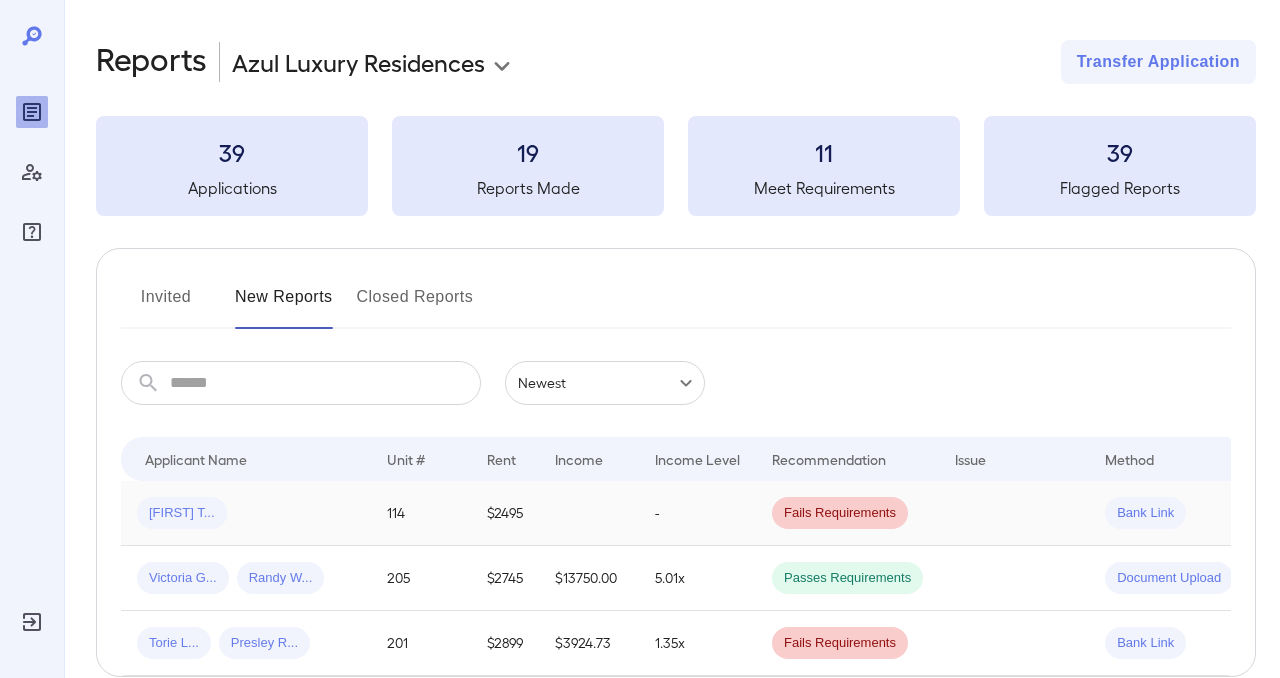 click on "[FIRST] [LAST]" at bounding box center [182, 513] 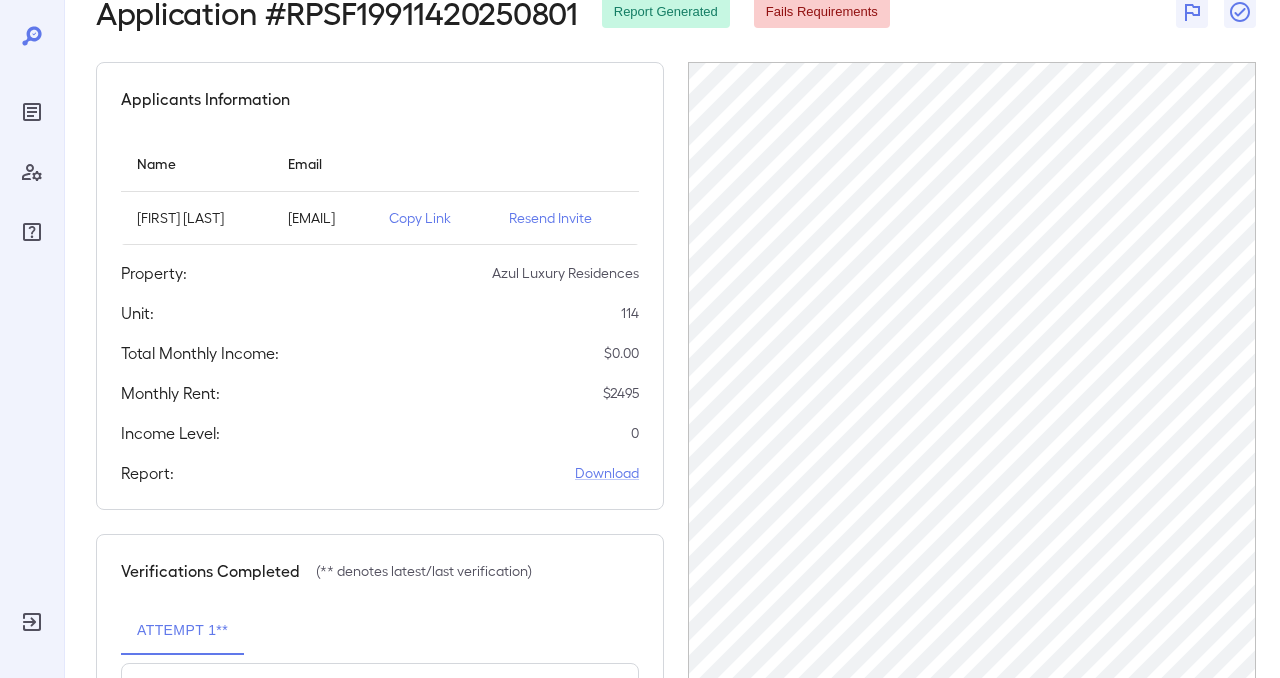 scroll, scrollTop: 346, scrollLeft: 0, axis: vertical 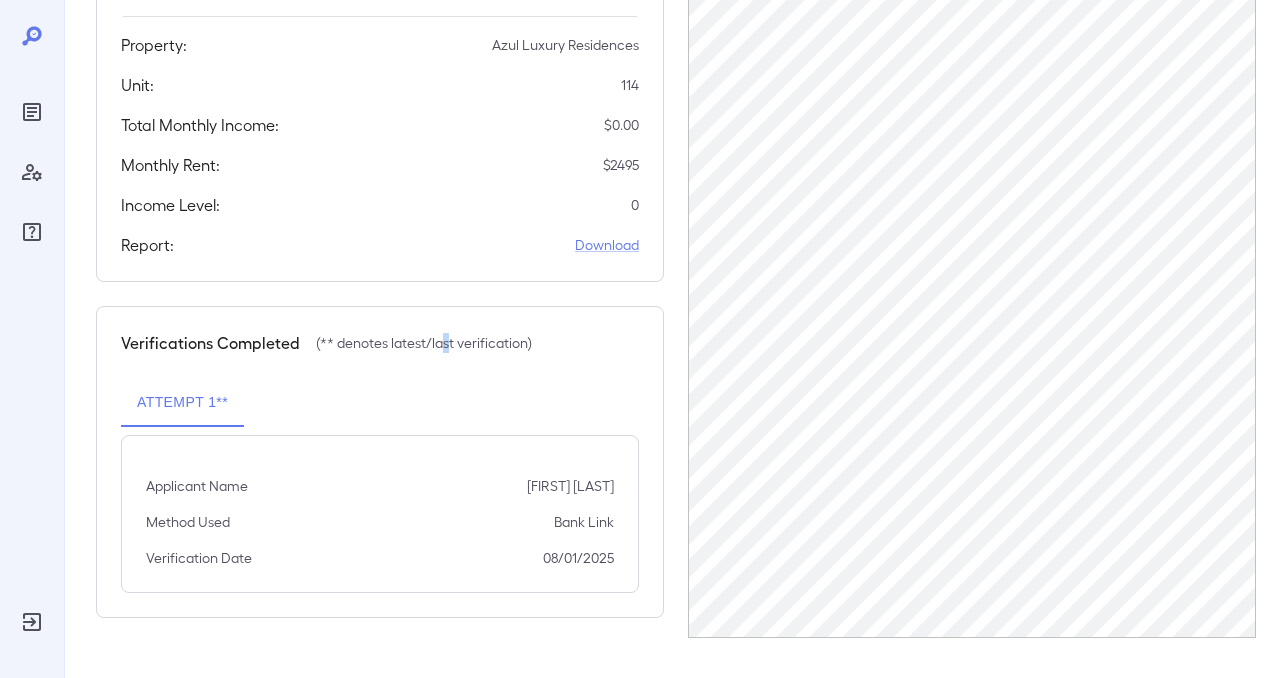 click on "(** denotes latest/last verification)" at bounding box center (424, 343) 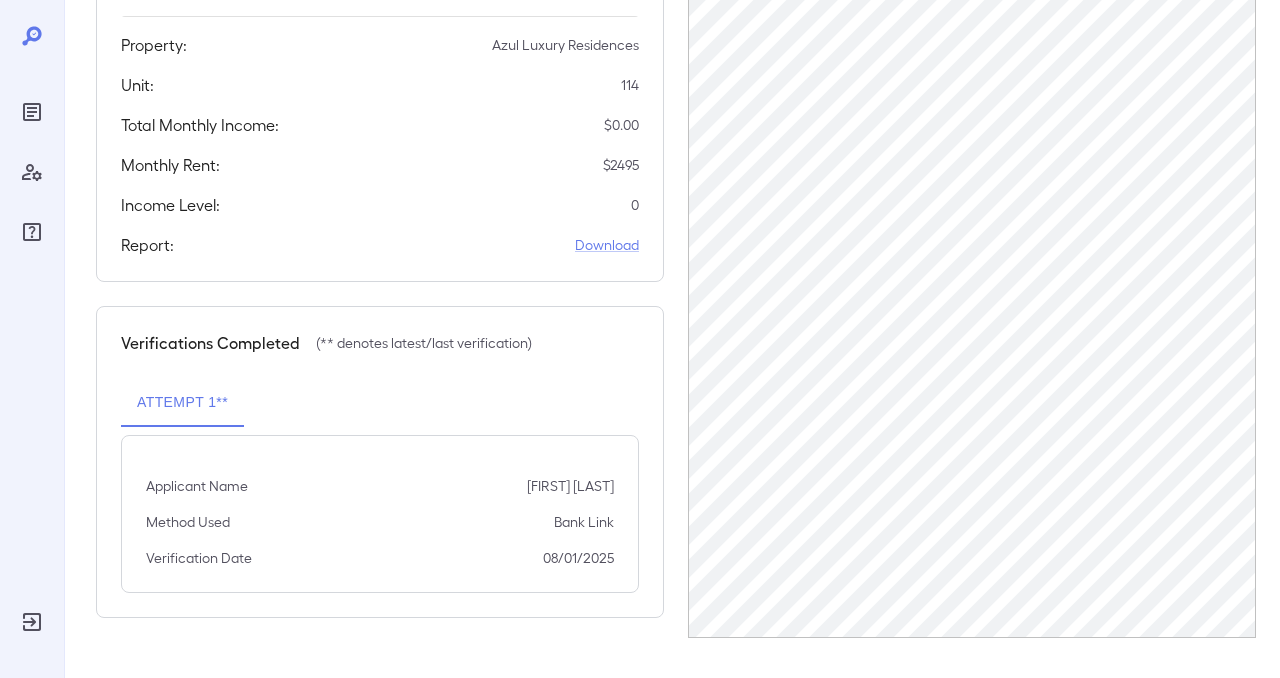 click on "Verifications Completed" at bounding box center [210, 343] 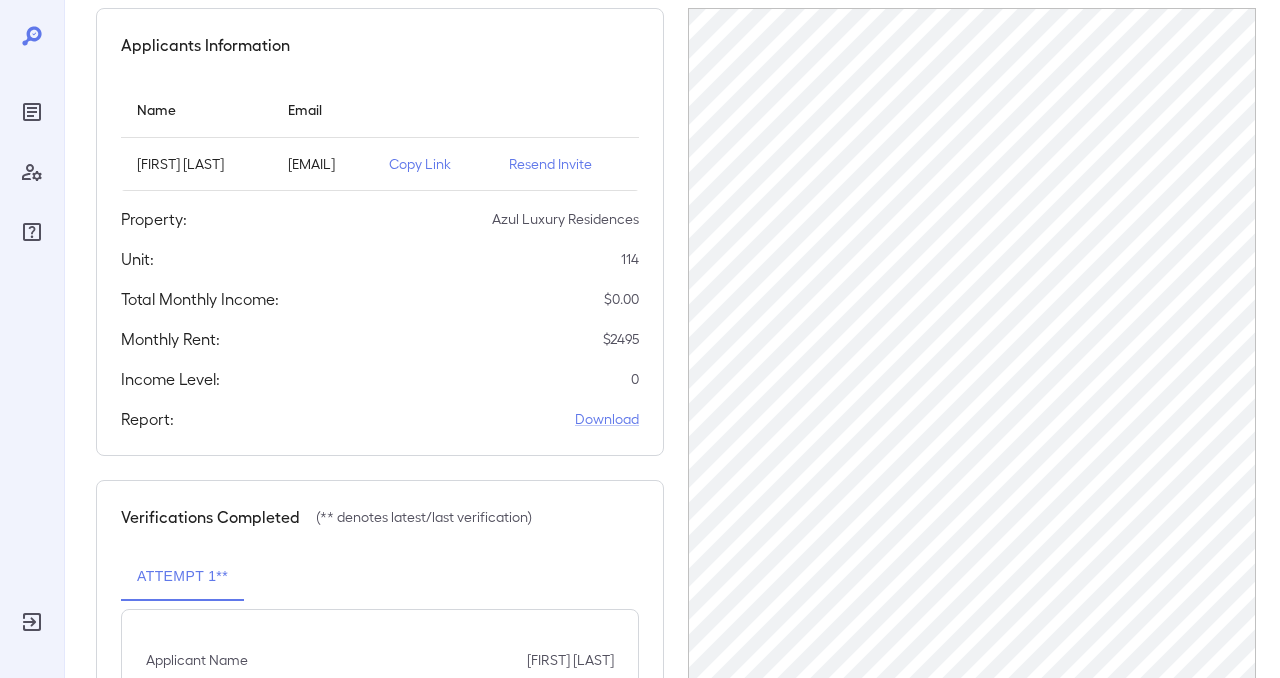 scroll, scrollTop: 0, scrollLeft: 0, axis: both 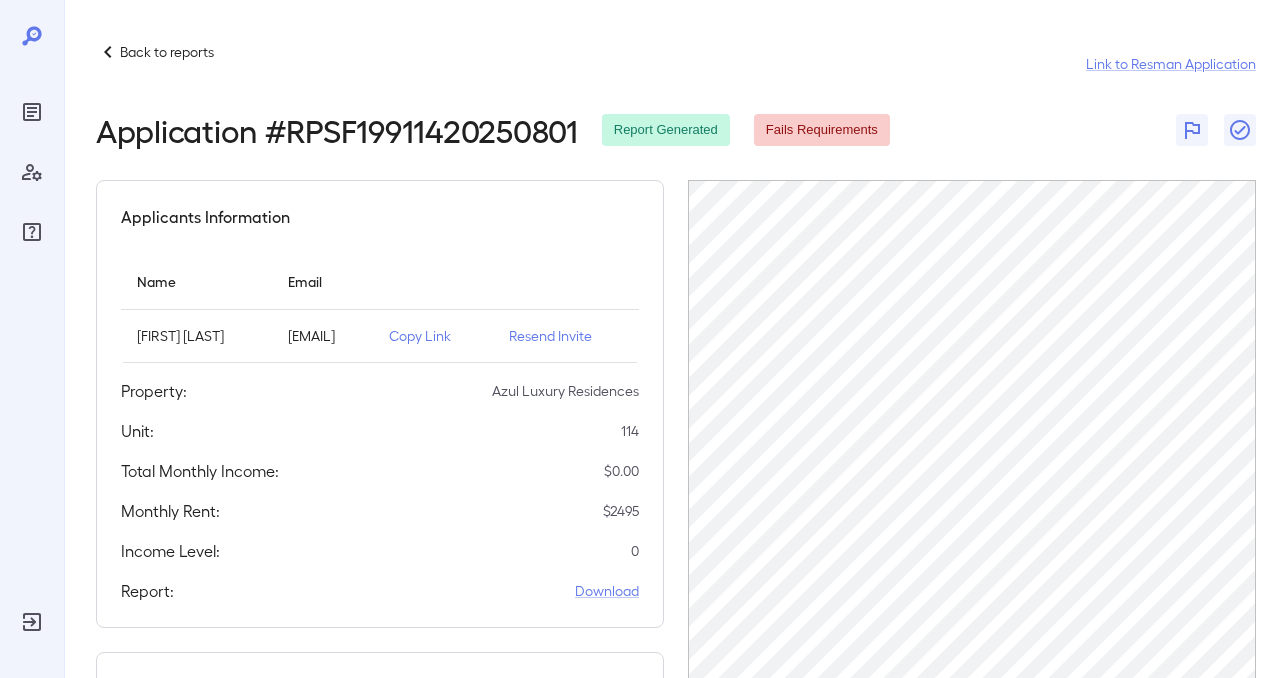 click on "Resend Invite" at bounding box center (566, 336) 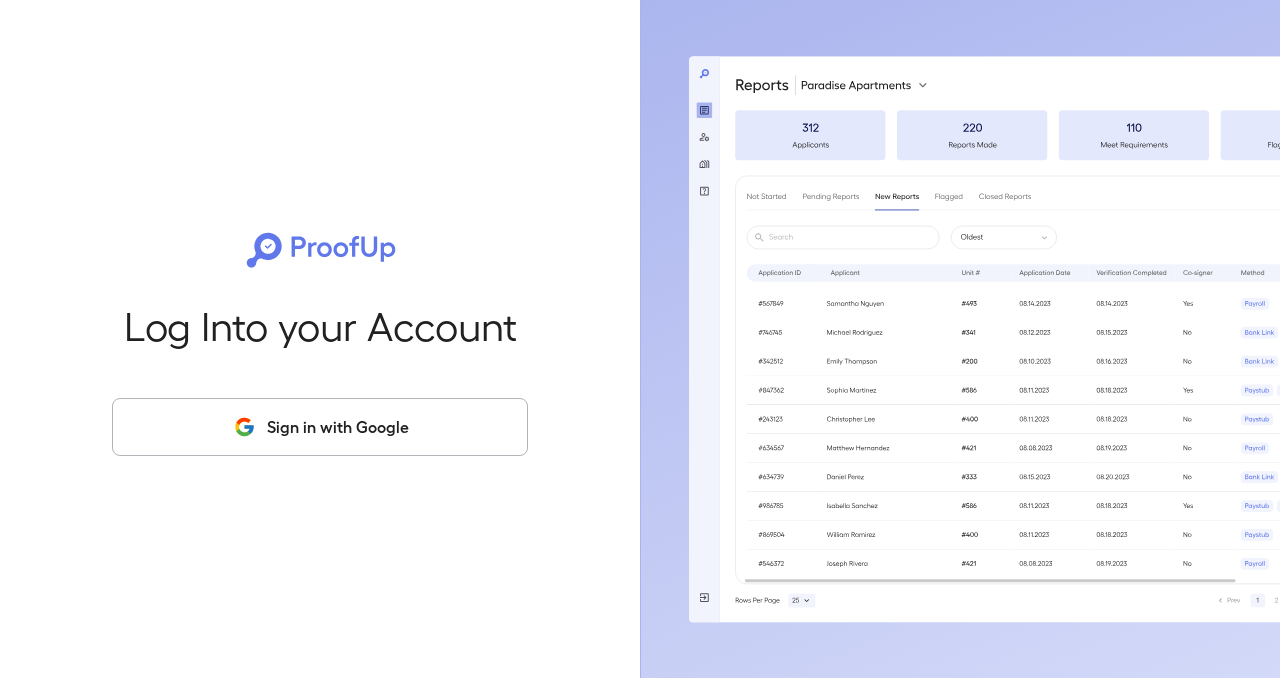 scroll, scrollTop: 0, scrollLeft: 0, axis: both 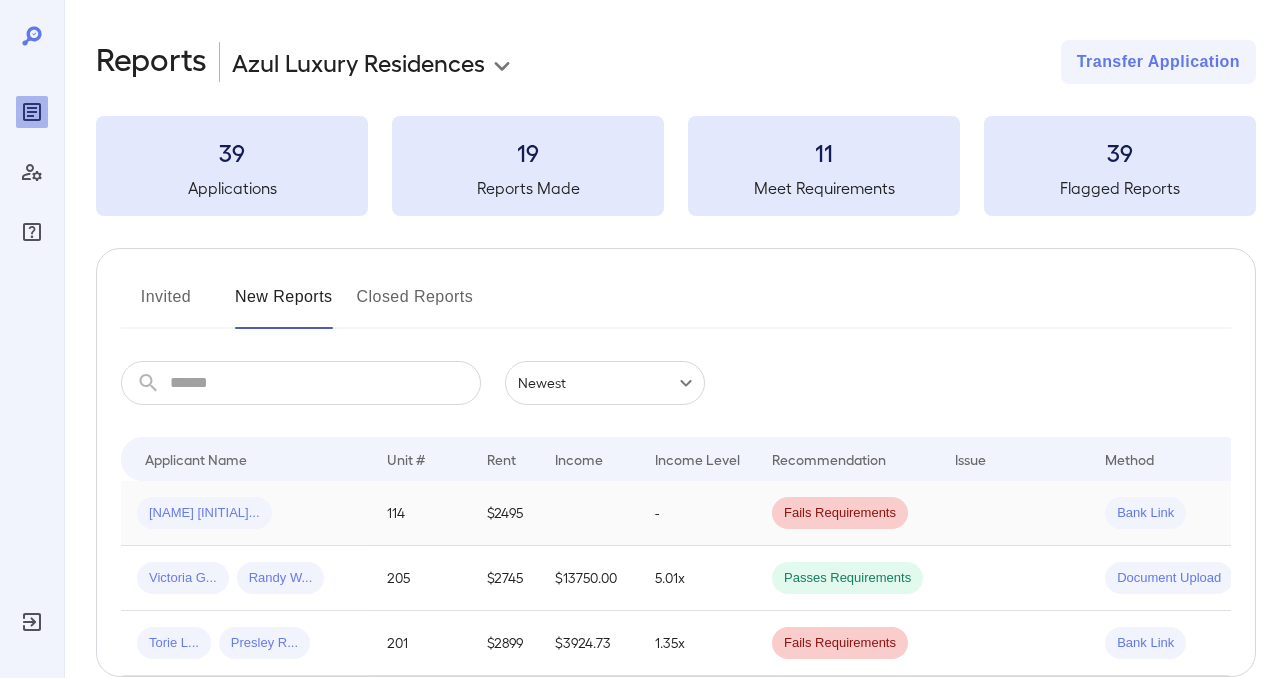 click on "[FIRST] [LAST]" at bounding box center [204, 513] 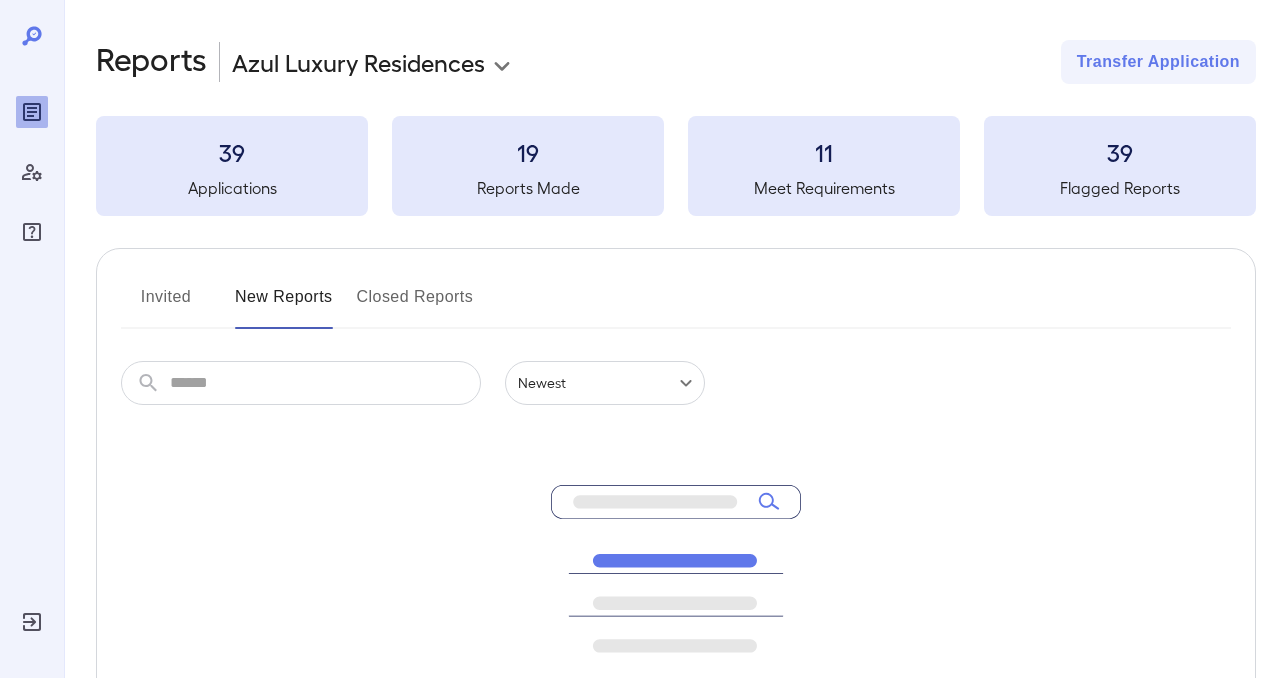 scroll, scrollTop: 0, scrollLeft: 0, axis: both 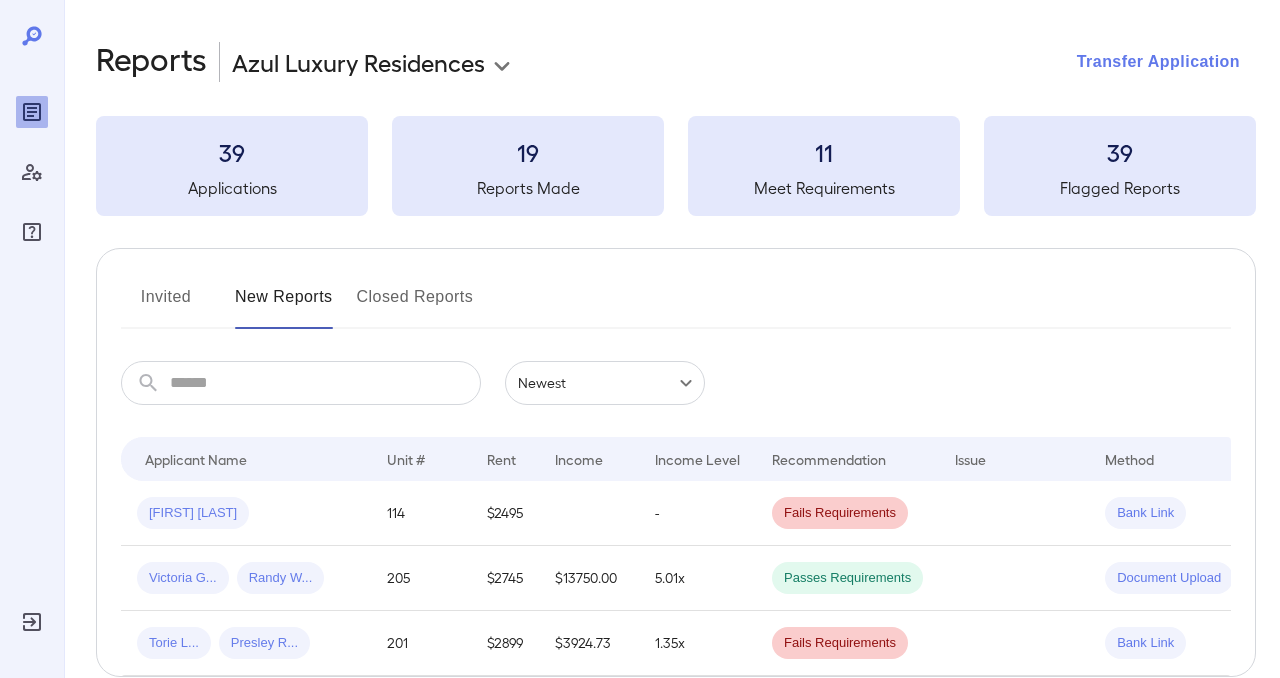 click on "Transfer Application" at bounding box center [1158, 62] 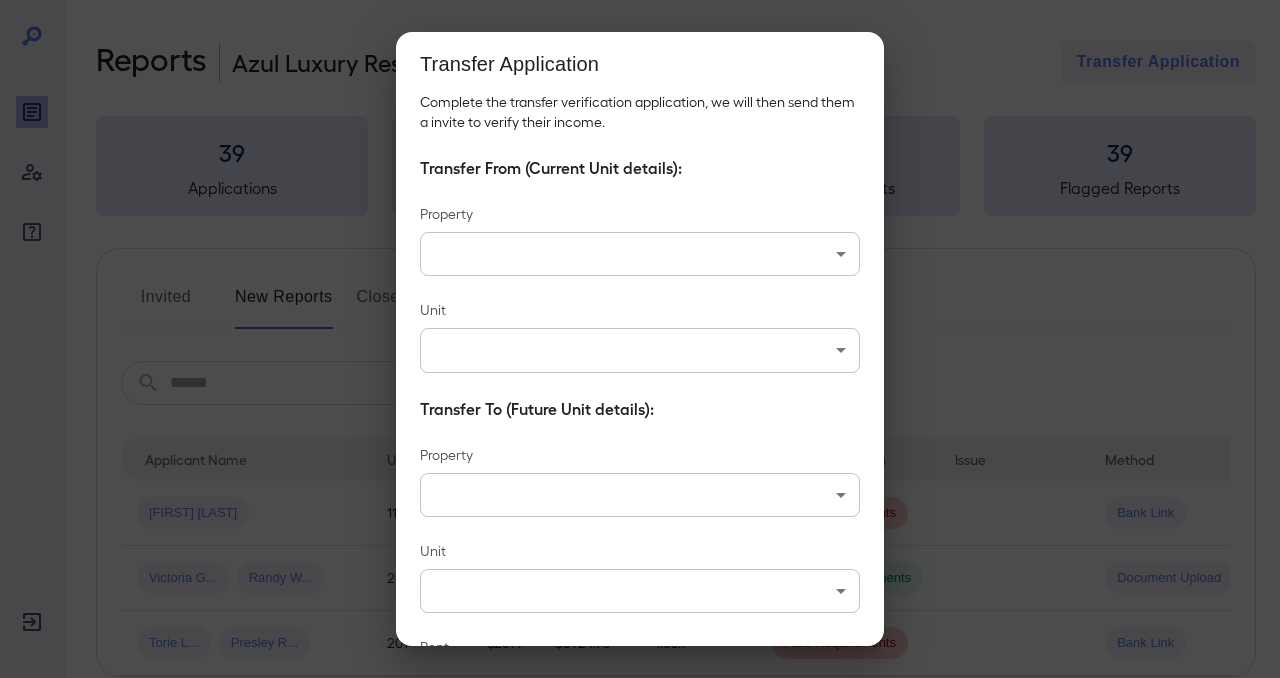 click on "Transfer Application Complete the transfer verification application, we will then send them a invite to verify their income. Transfer From (Current Unit details): Property ​ ​ Unit ​ ​ Transfer To (Future Unit details): Property ​ ​ Unit ​ ​ Rent ​ Cancel Send Invite" at bounding box center [640, 339] 